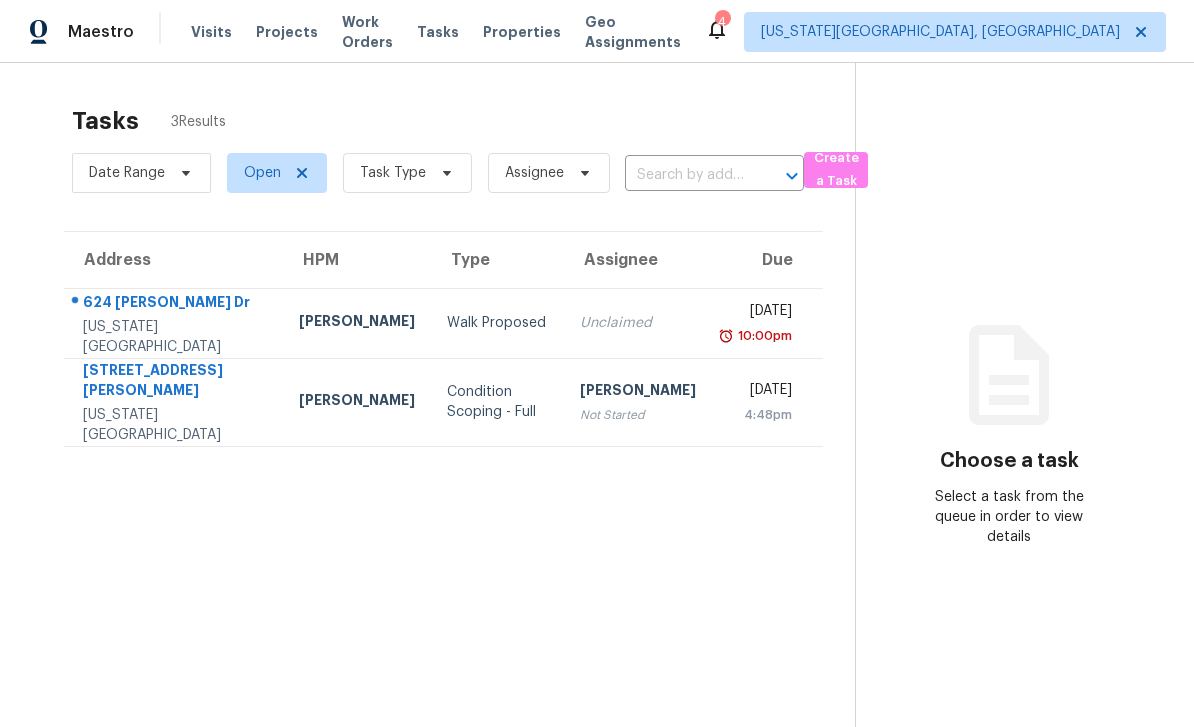 scroll, scrollTop: 0, scrollLeft: 0, axis: both 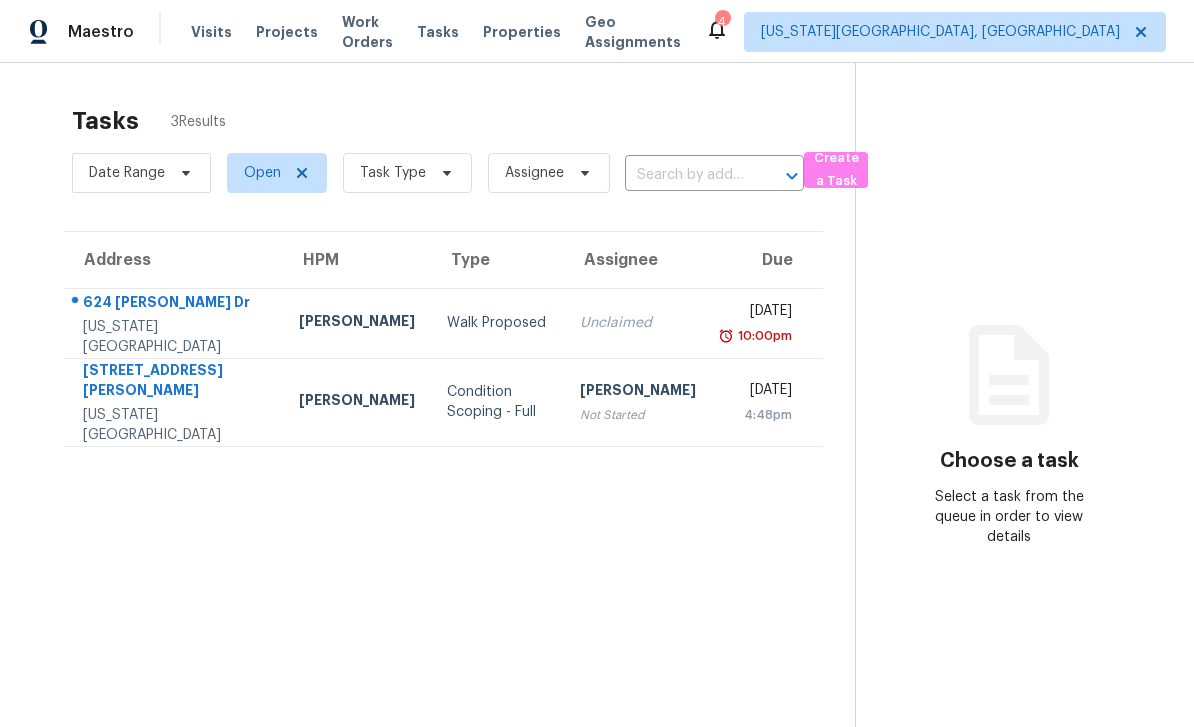 click on "Work Orders" at bounding box center [367, 32] 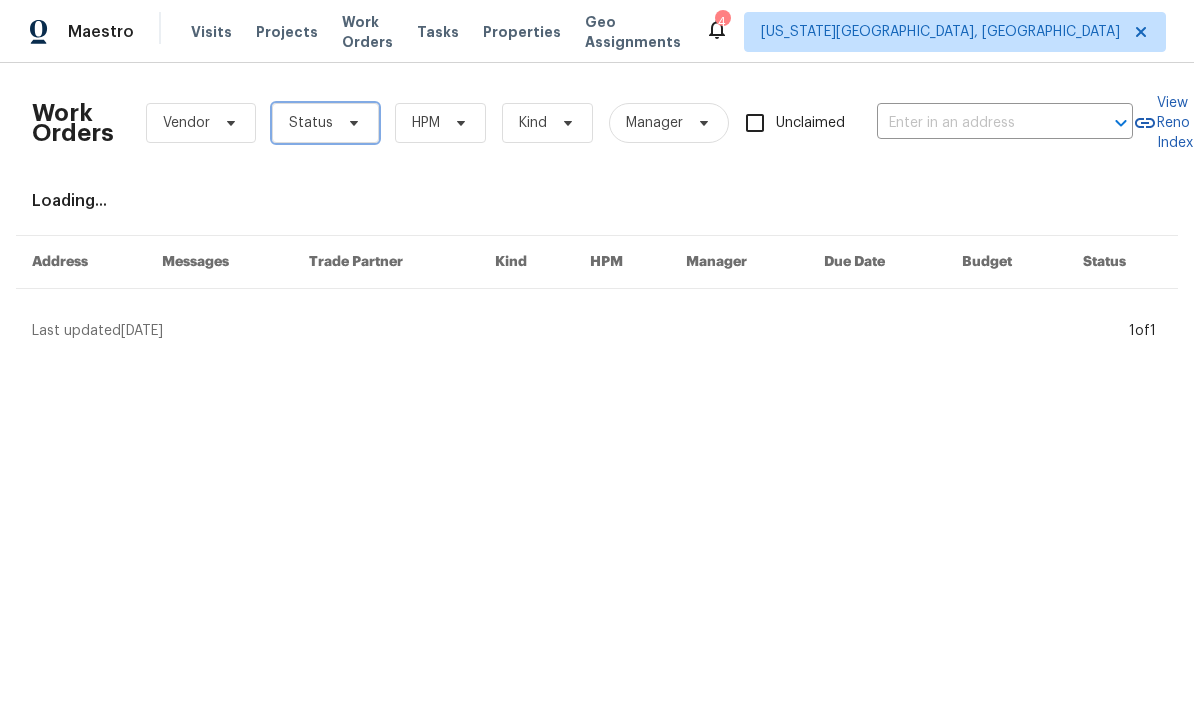 click on "Status" at bounding box center (325, 123) 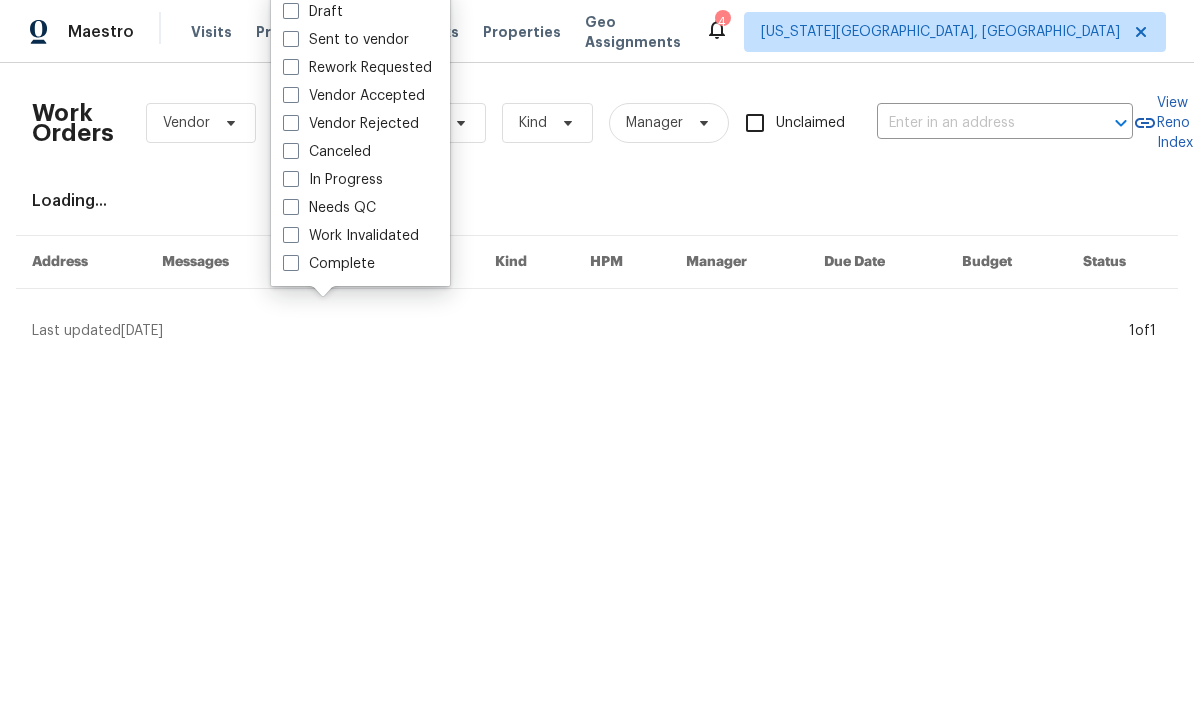 click at bounding box center (291, 207) 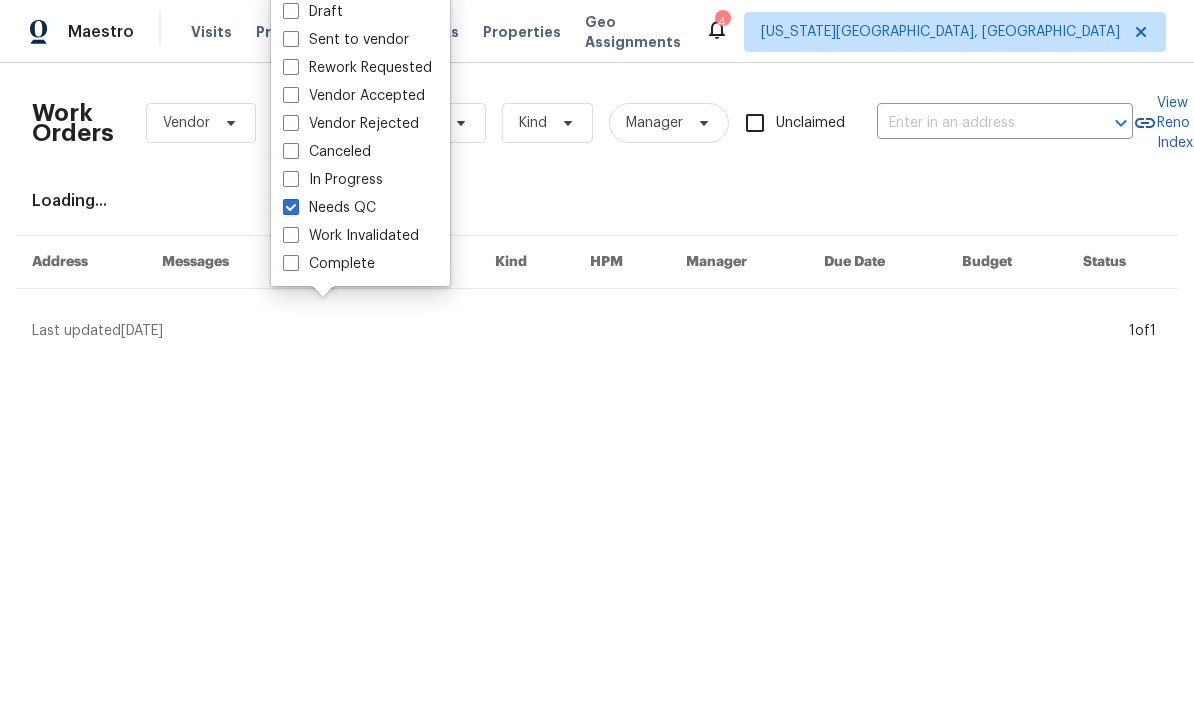 checkbox on "true" 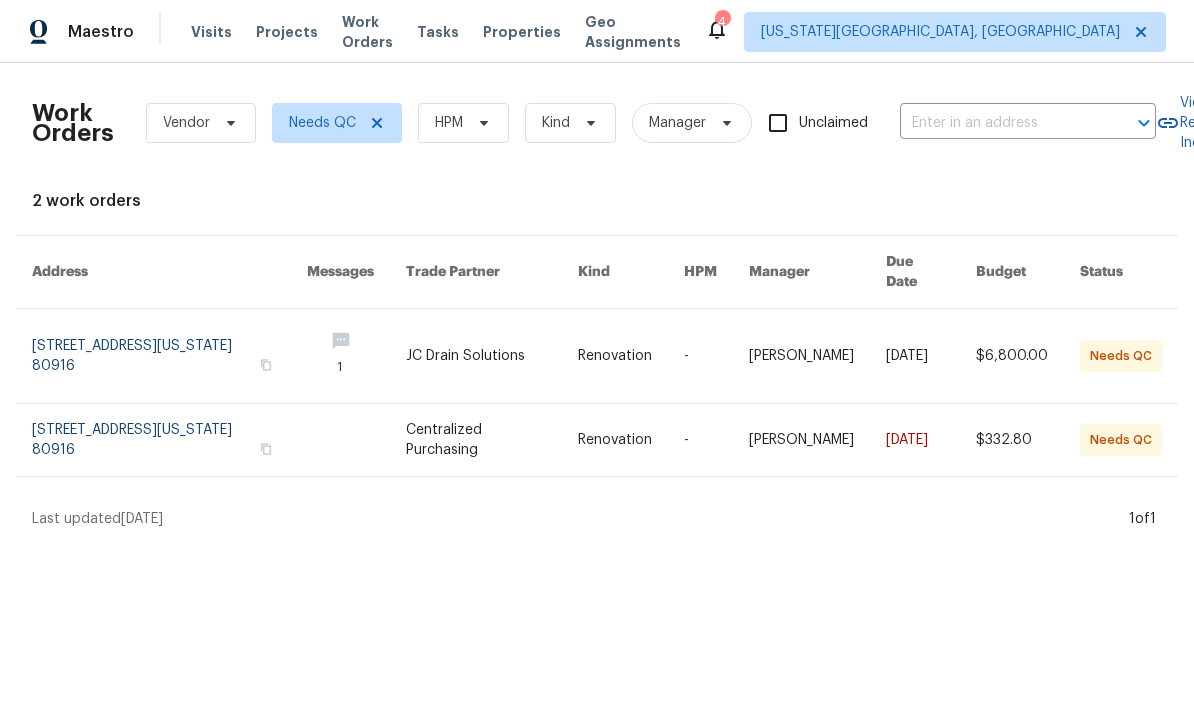 click at bounding box center [716, 440] 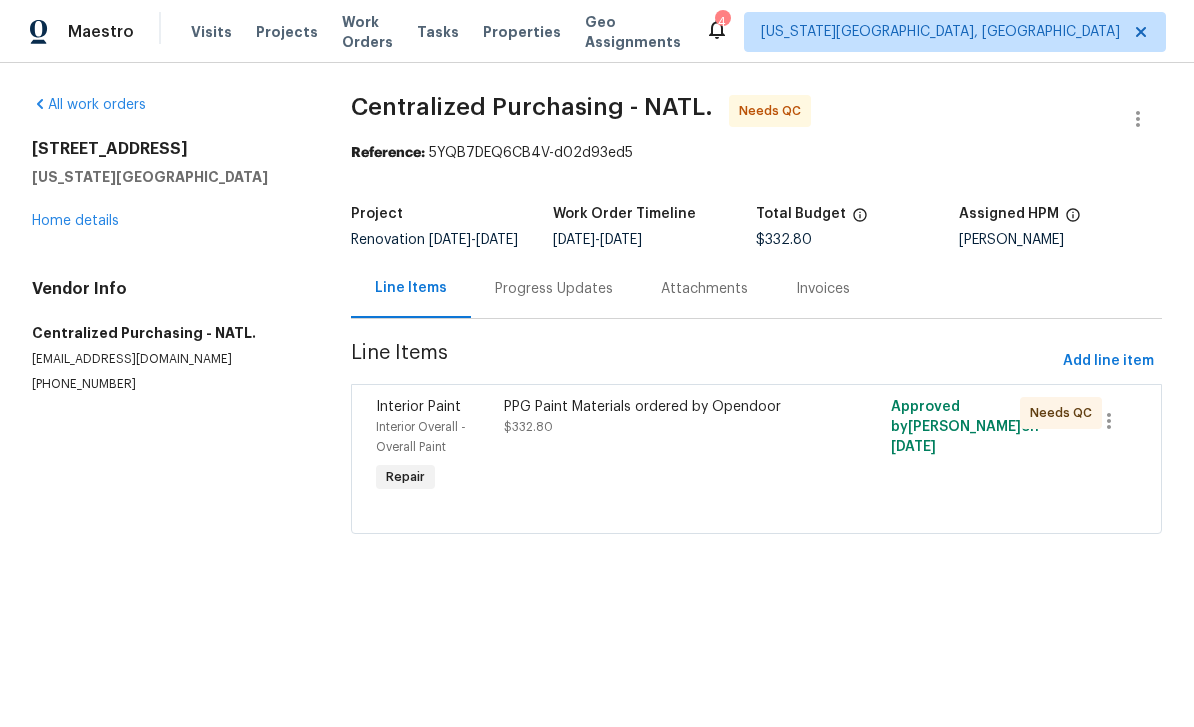 click on "PPG Paint Materials ordered by Opendoor $332.80" at bounding box center [659, 417] 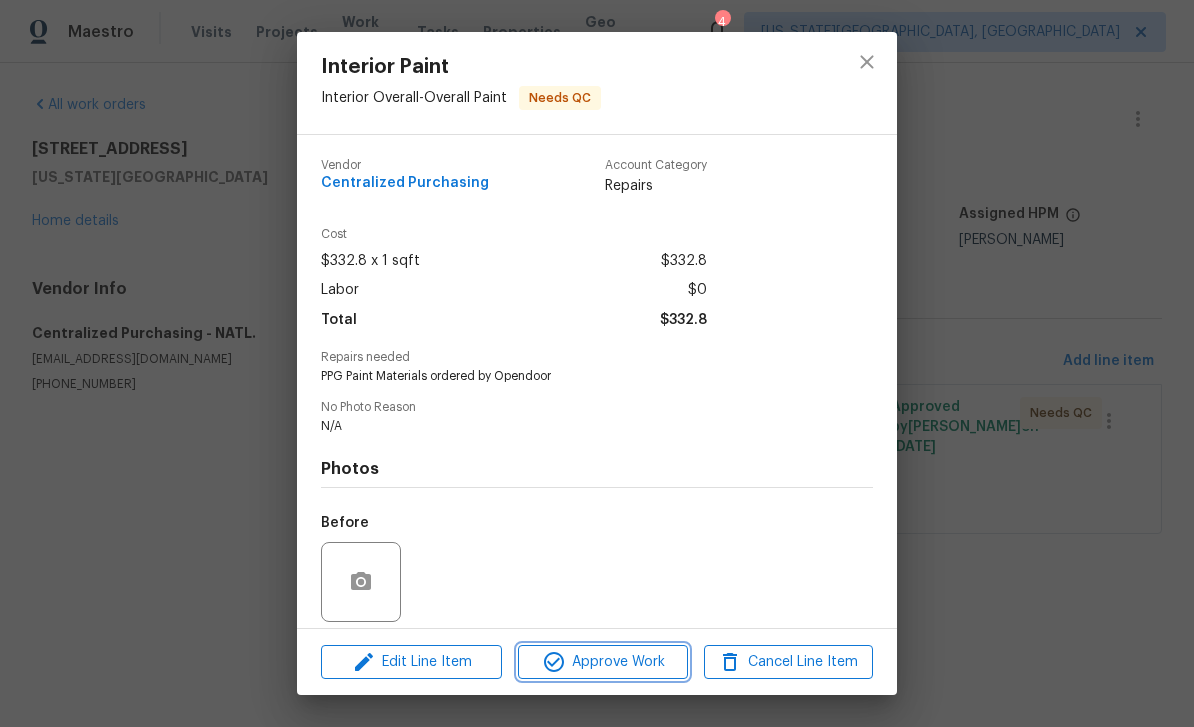 click on "Approve Work" at bounding box center [602, 662] 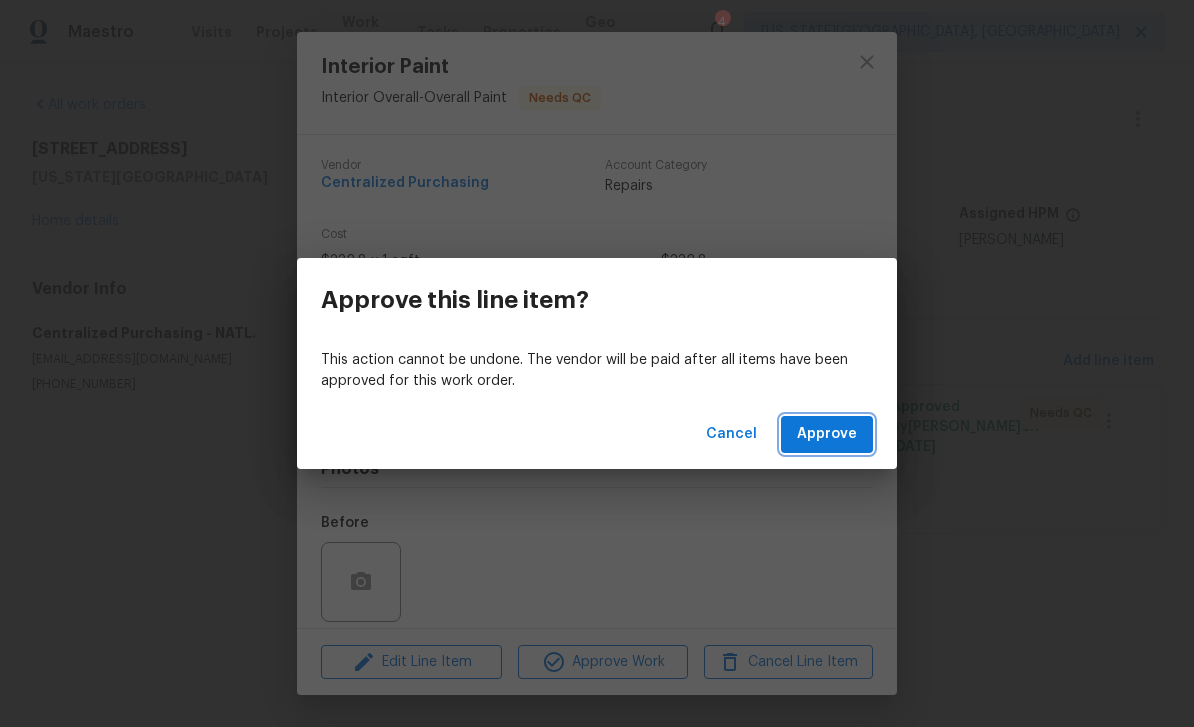 click on "Approve" at bounding box center (827, 434) 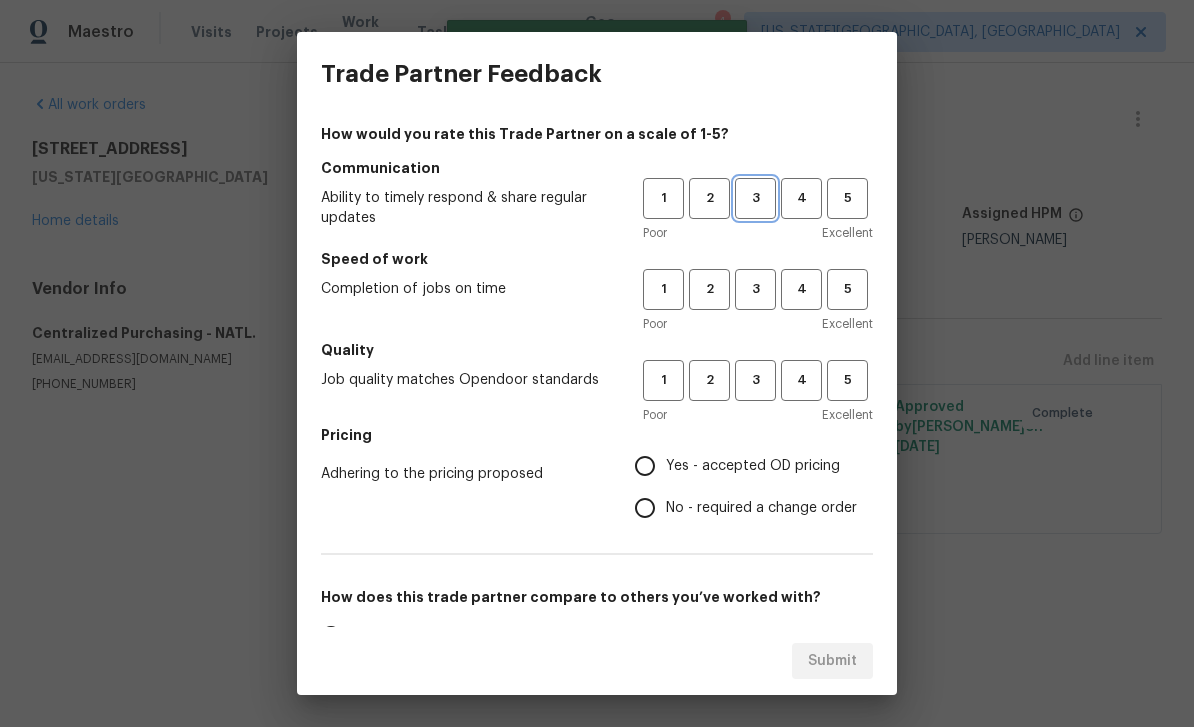 click on "3" at bounding box center [755, 198] 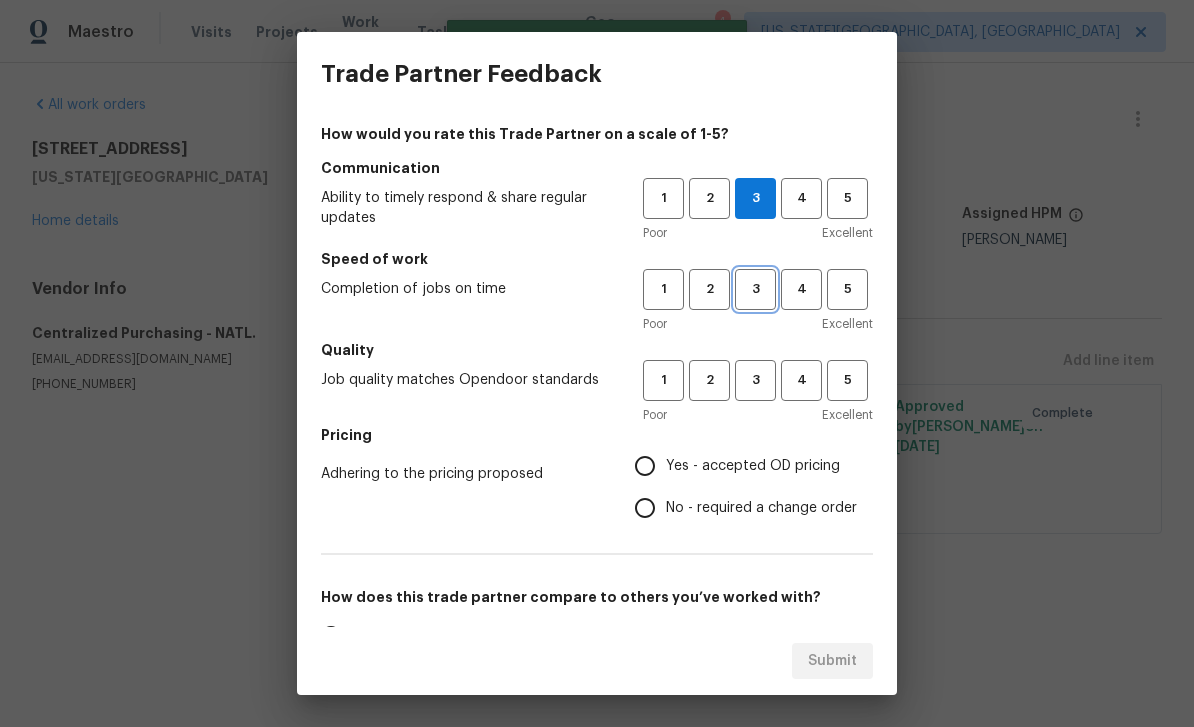 click on "3" at bounding box center [755, 289] 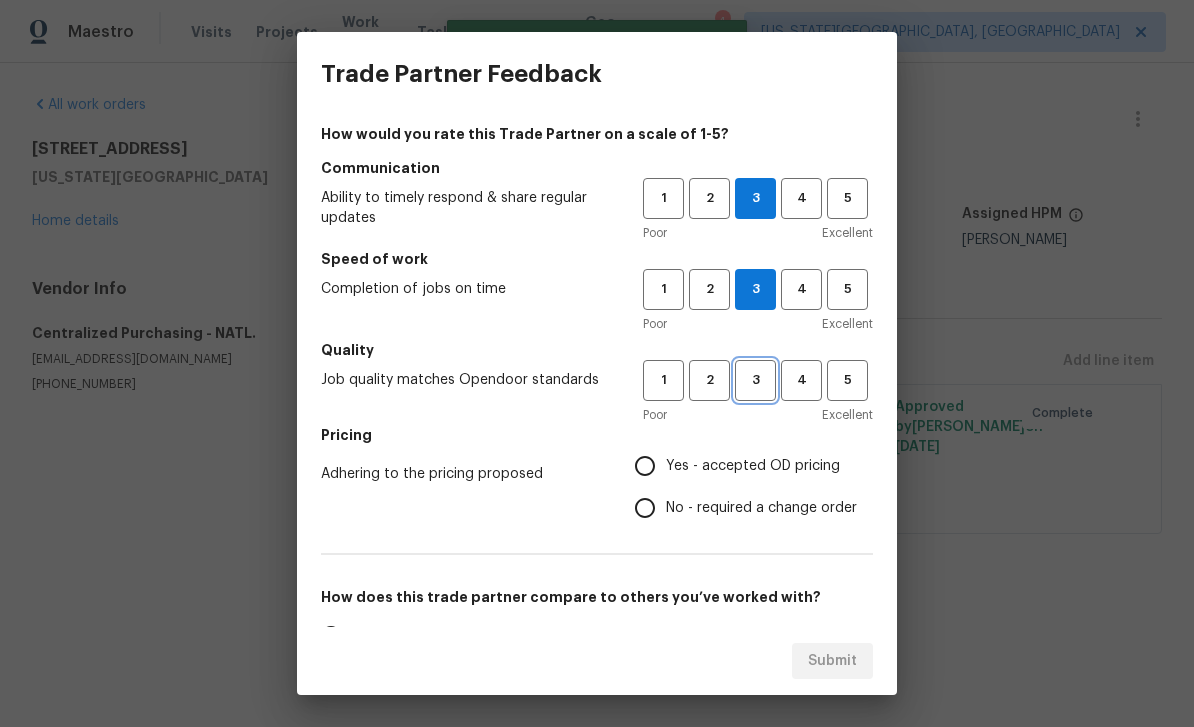click on "3" at bounding box center [755, 380] 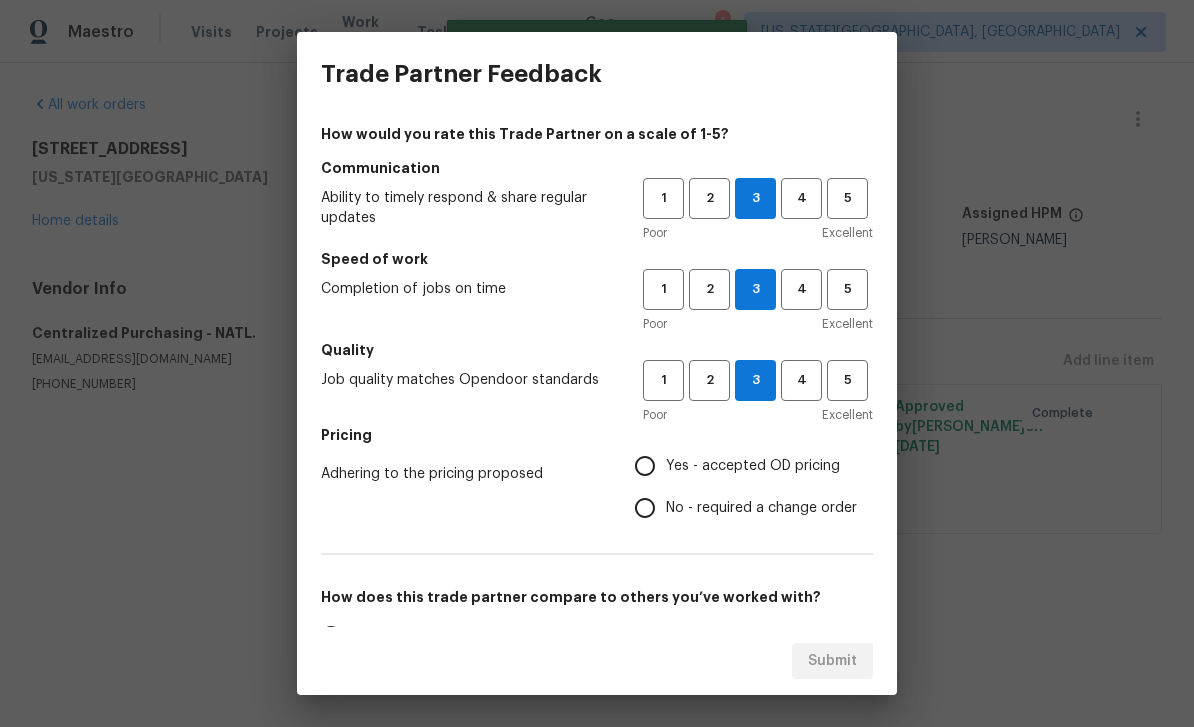 click on "Yes - accepted OD pricing" at bounding box center [645, 466] 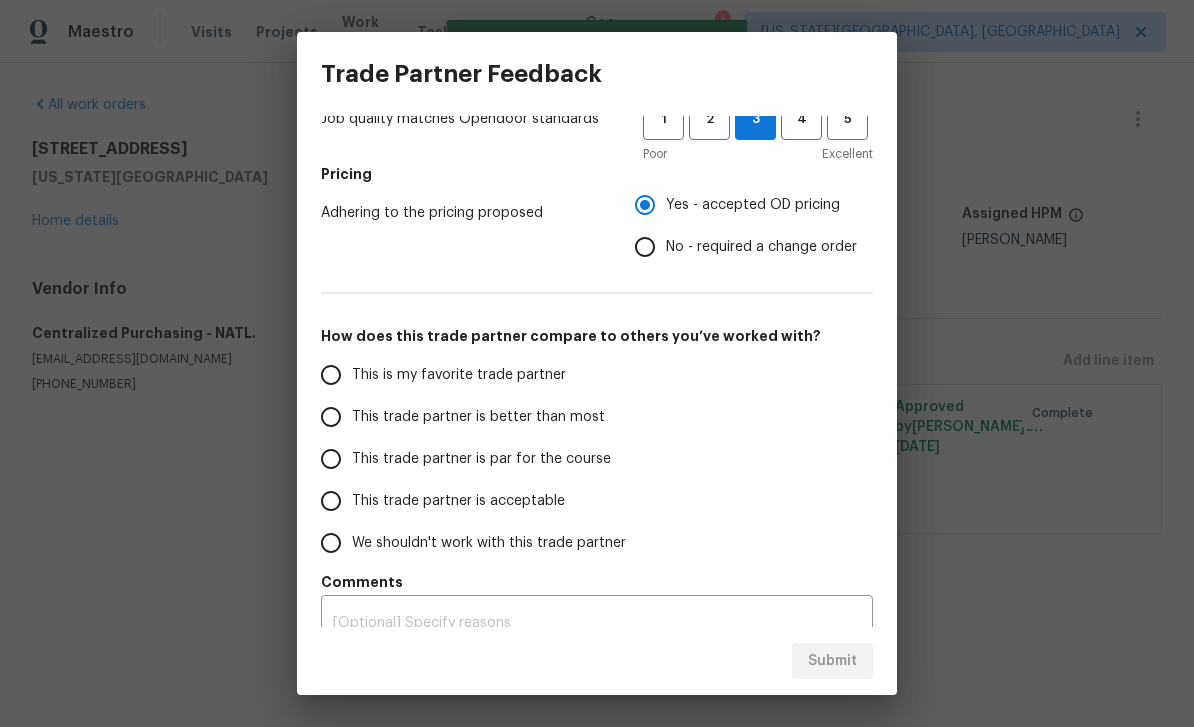 scroll, scrollTop: 286, scrollLeft: 0, axis: vertical 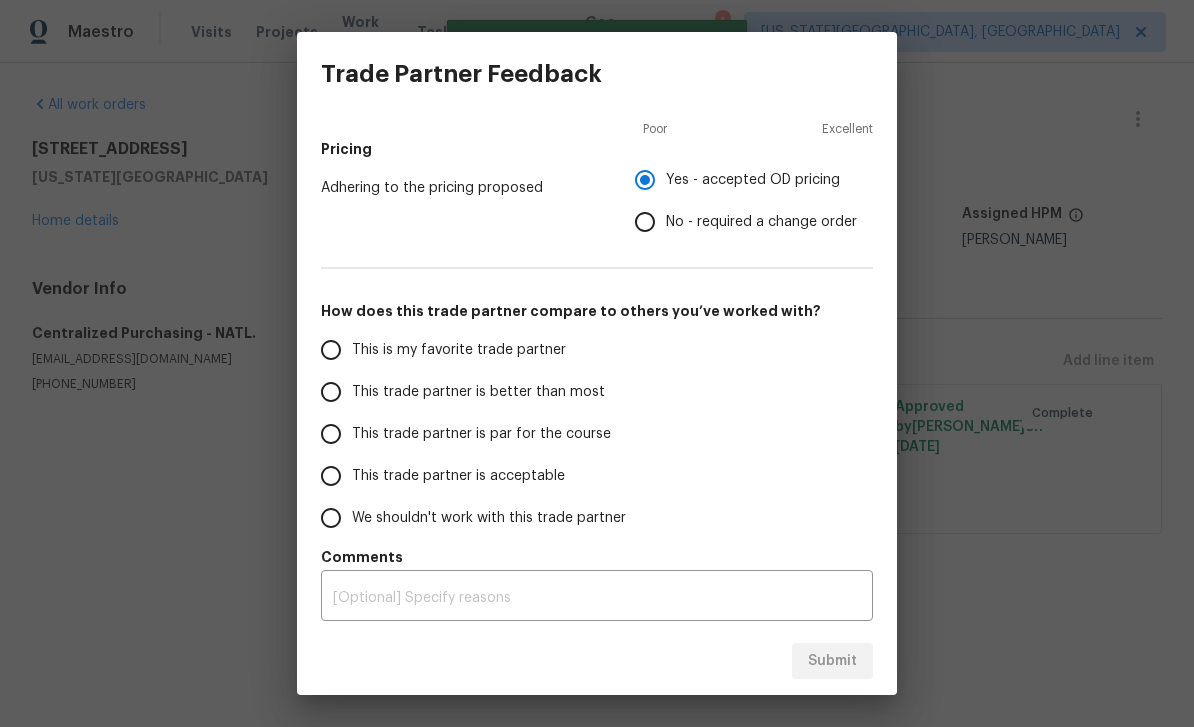 click on "This trade partner is par for the course" at bounding box center [481, 434] 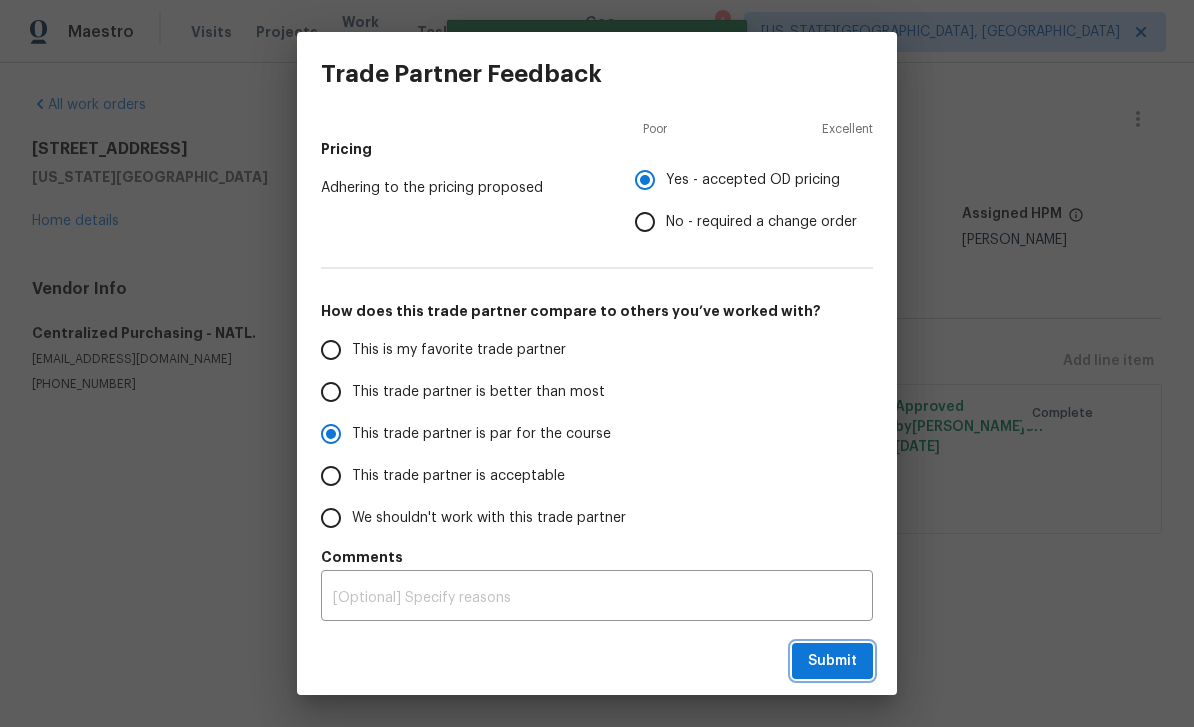 click on "Submit" at bounding box center [832, 661] 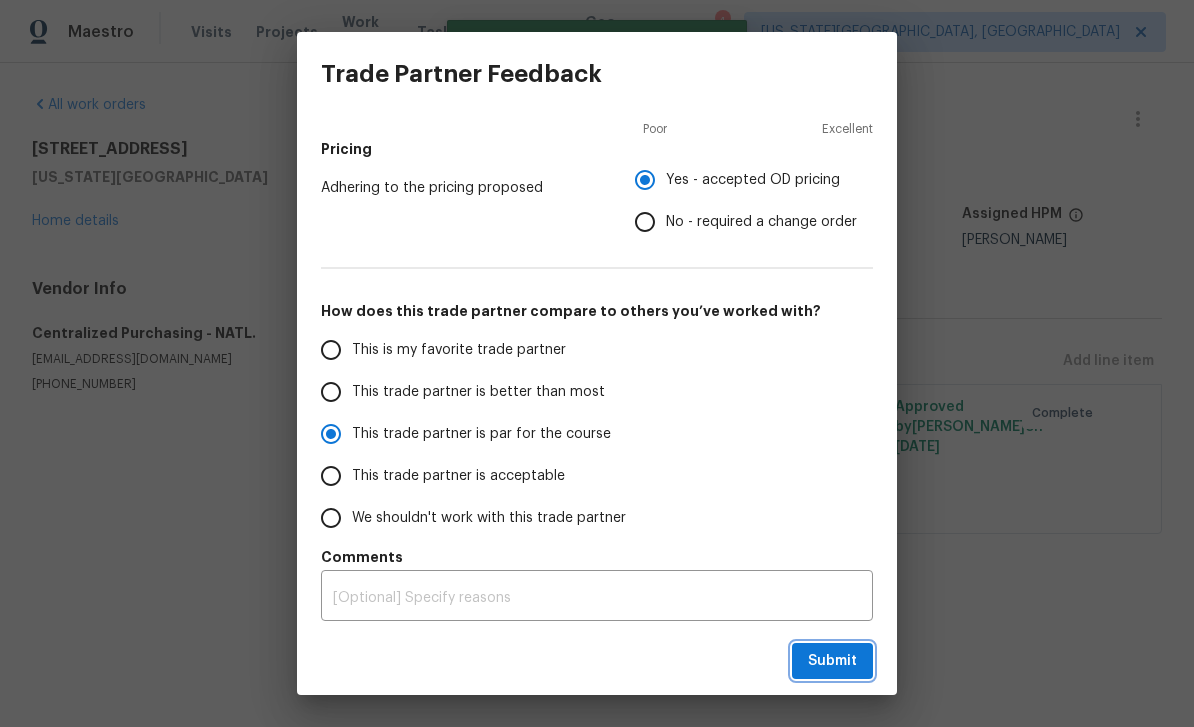 radio on "true" 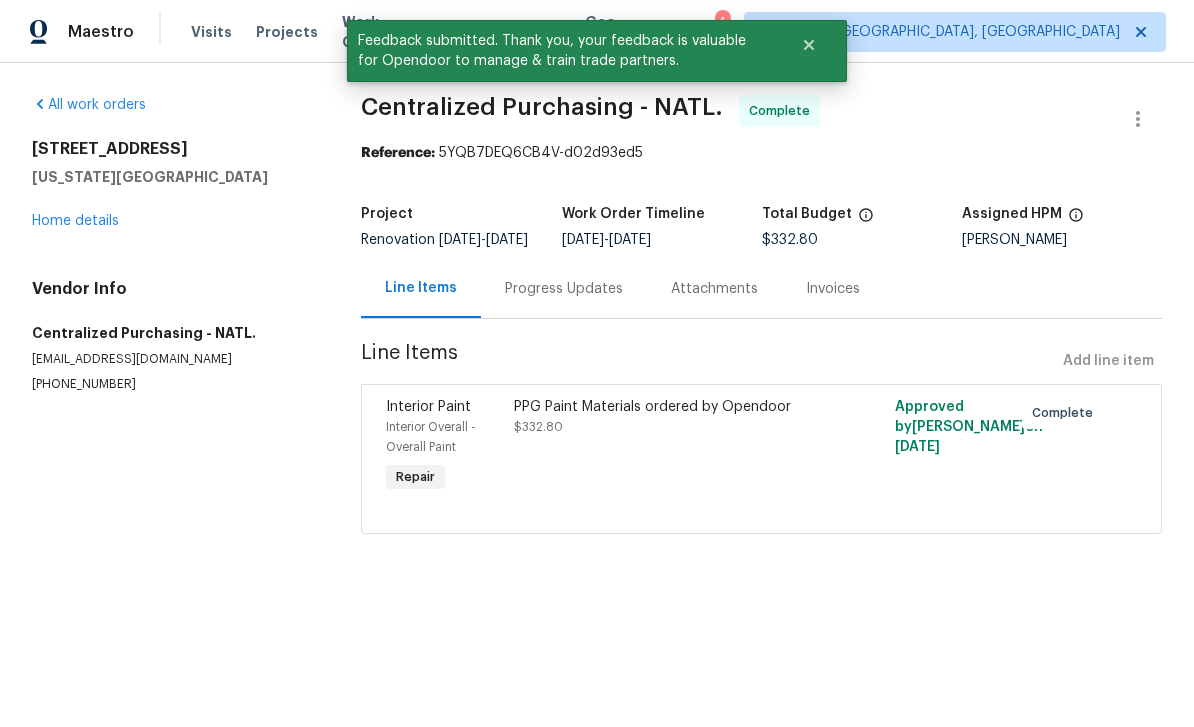 click on "Home details" at bounding box center [75, 221] 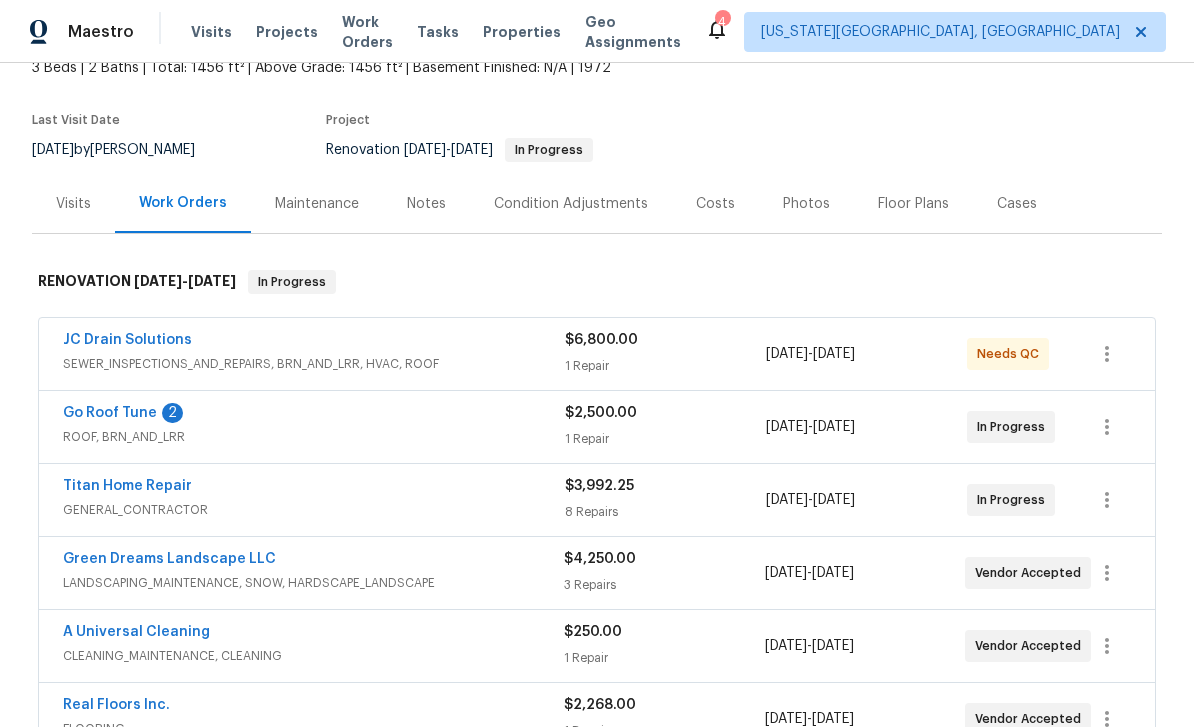 scroll, scrollTop: 142, scrollLeft: 0, axis: vertical 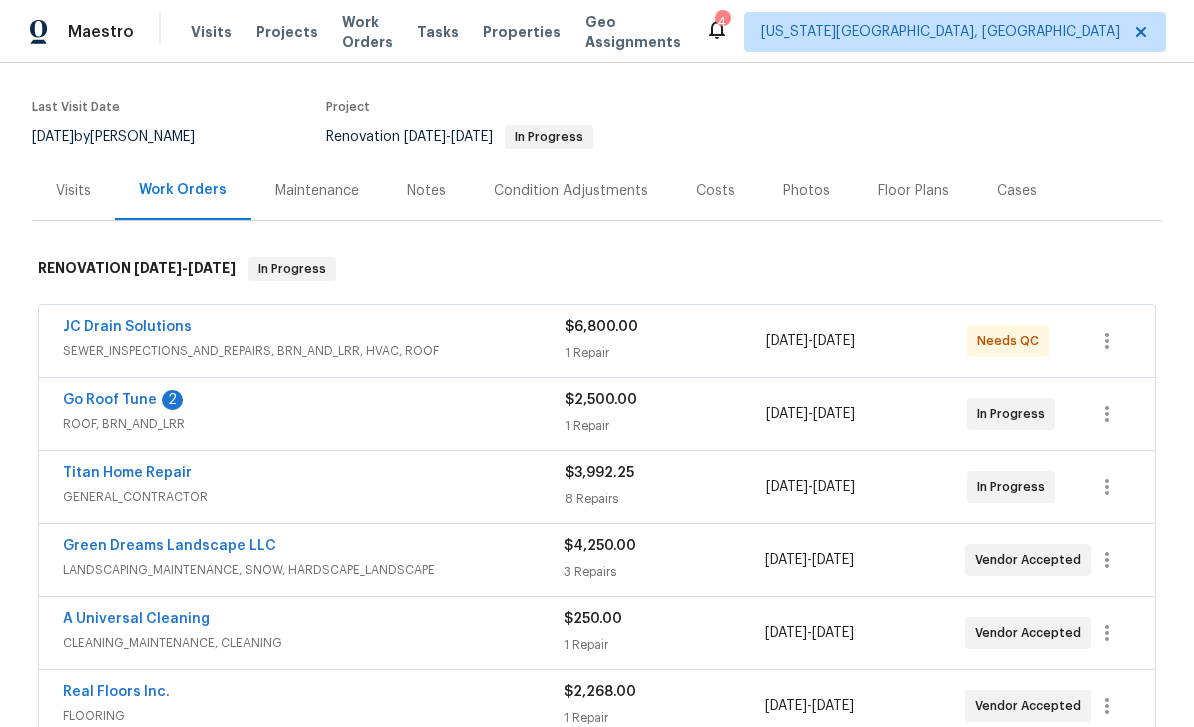 click on "Go Roof Tune" at bounding box center (110, 400) 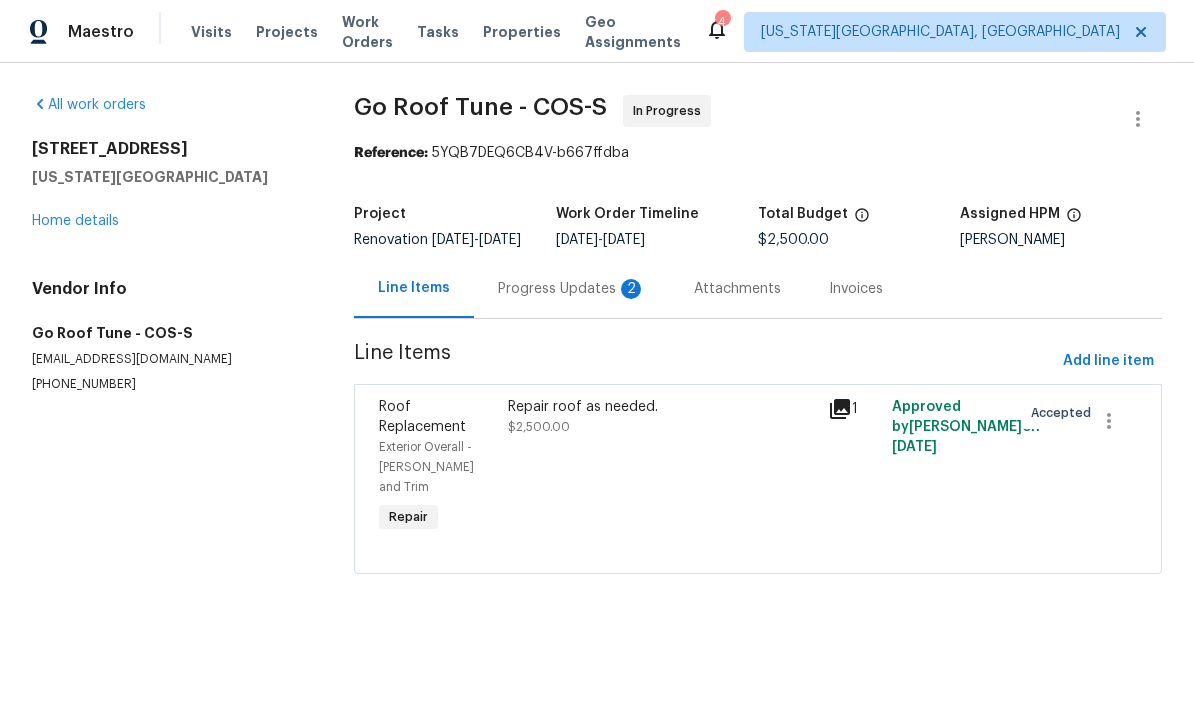click on "Progress Updates 2" at bounding box center [572, 289] 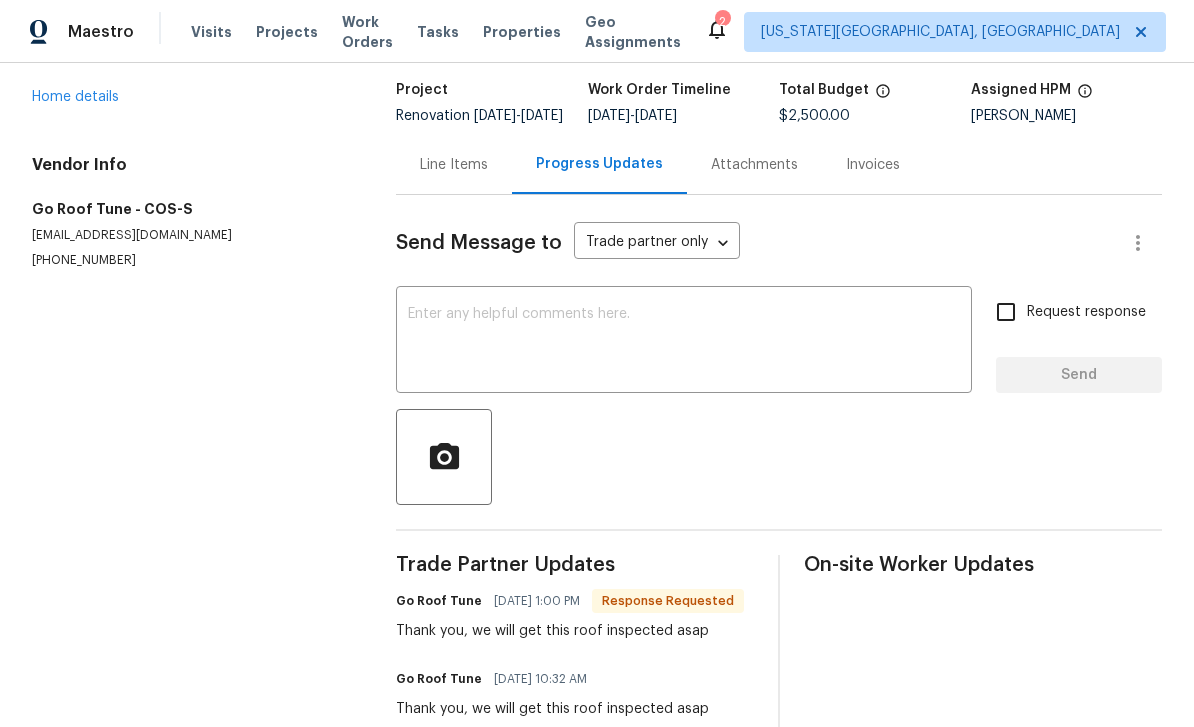 scroll, scrollTop: 123, scrollLeft: 0, axis: vertical 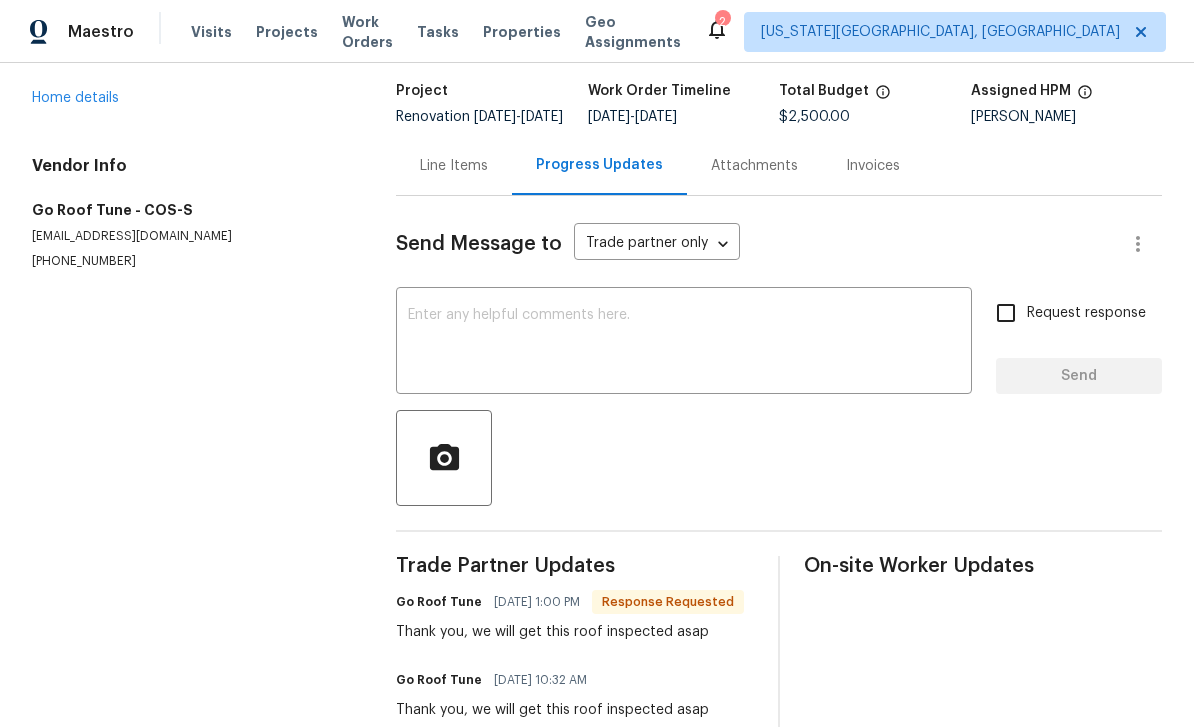 click at bounding box center [684, 343] 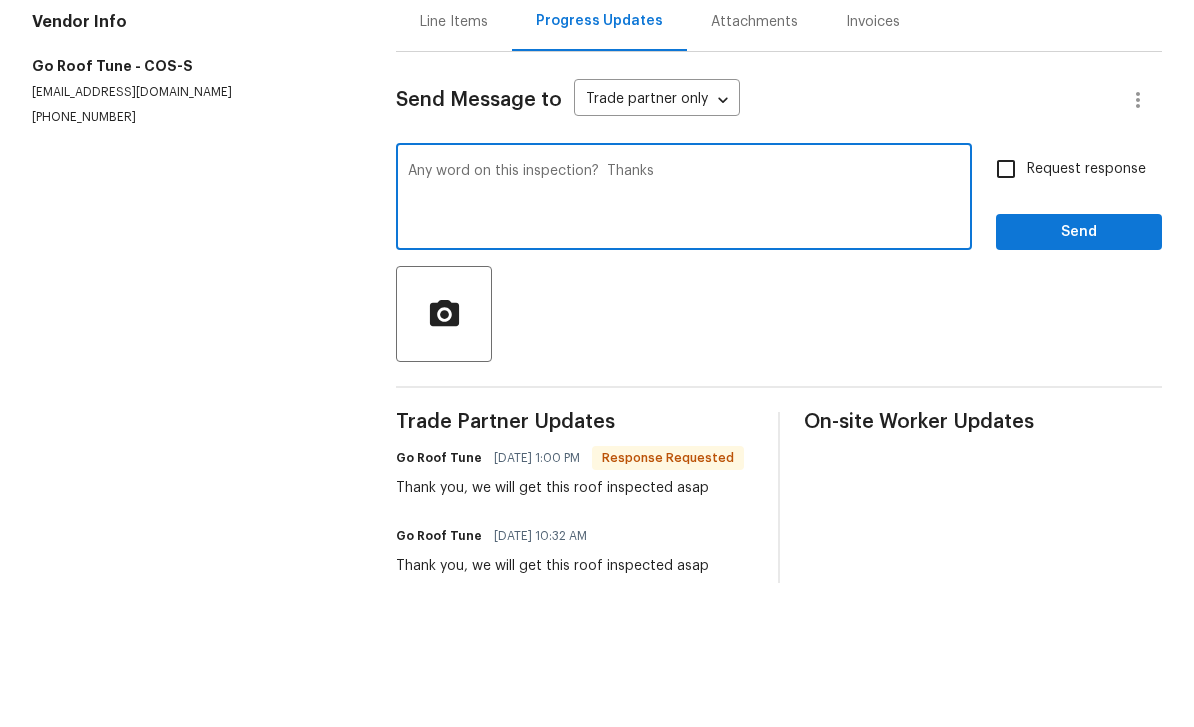 type on "Any word on this inspection?  Thanks" 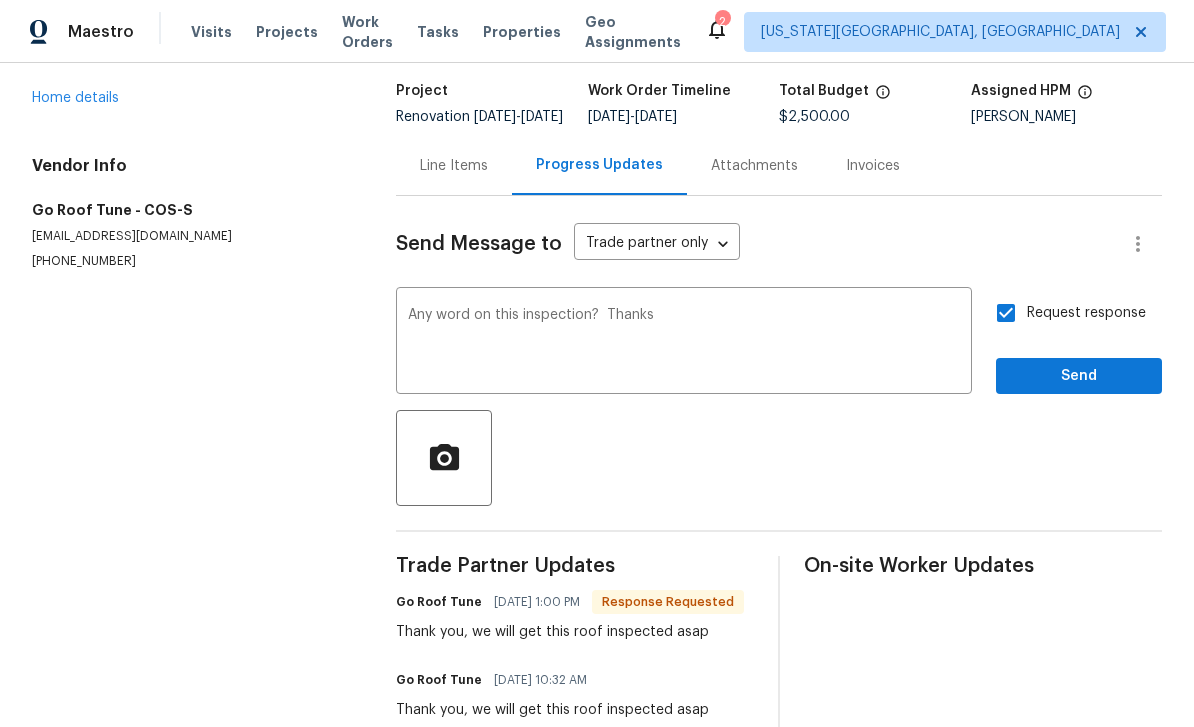 click on "Send" at bounding box center [1079, 376] 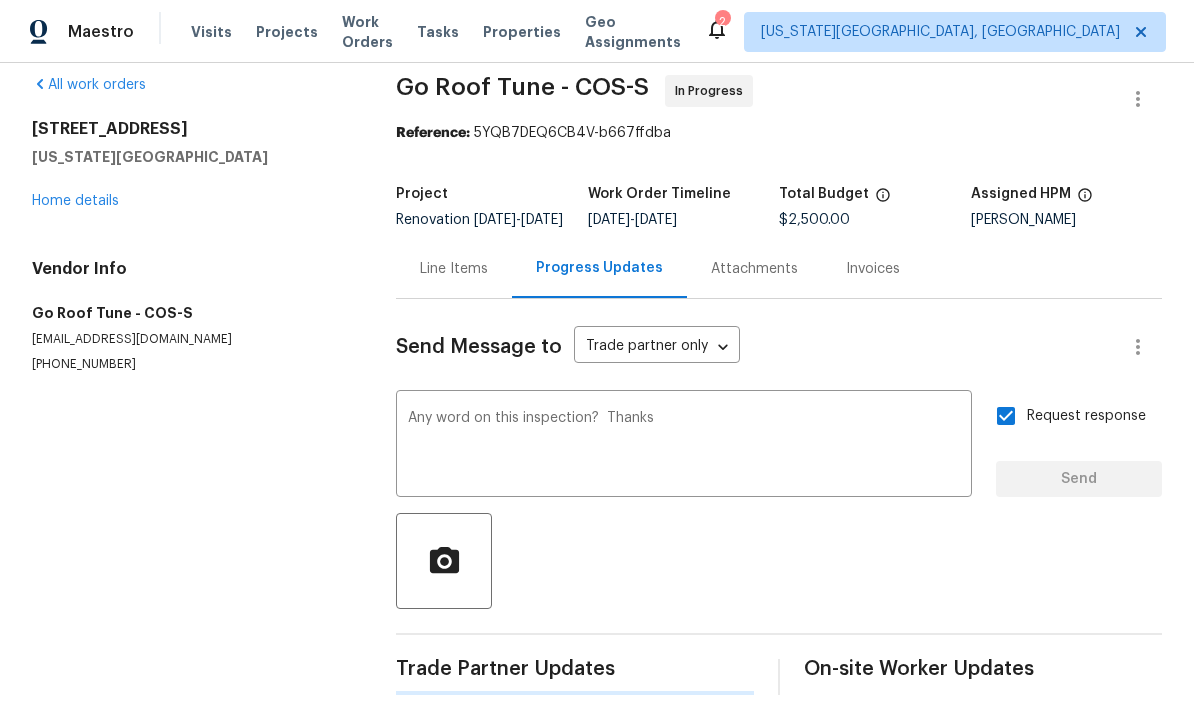 scroll, scrollTop: 35, scrollLeft: 0, axis: vertical 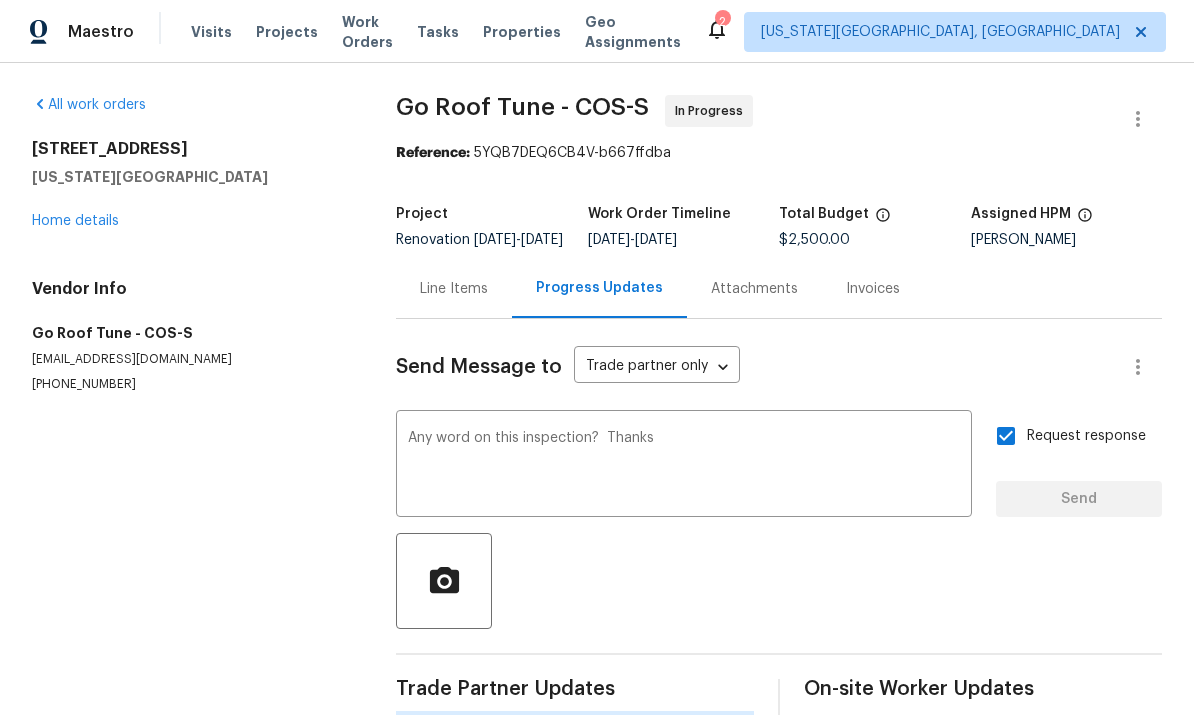type 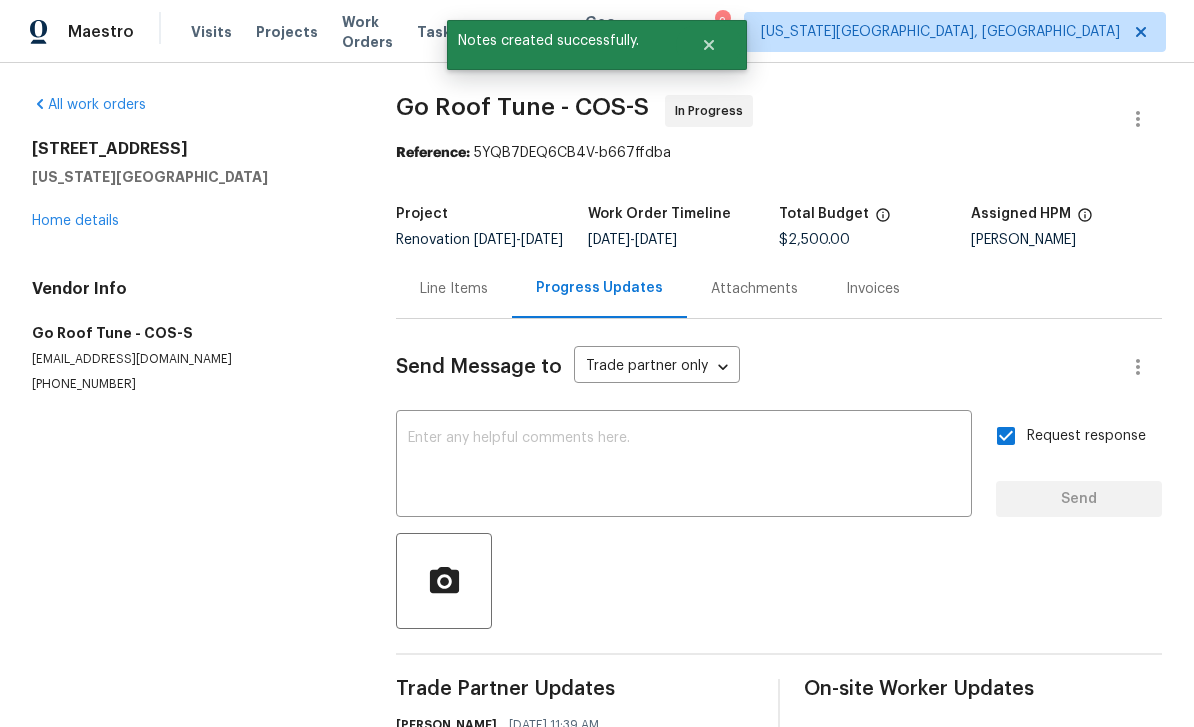 click on "Home details" at bounding box center [75, 221] 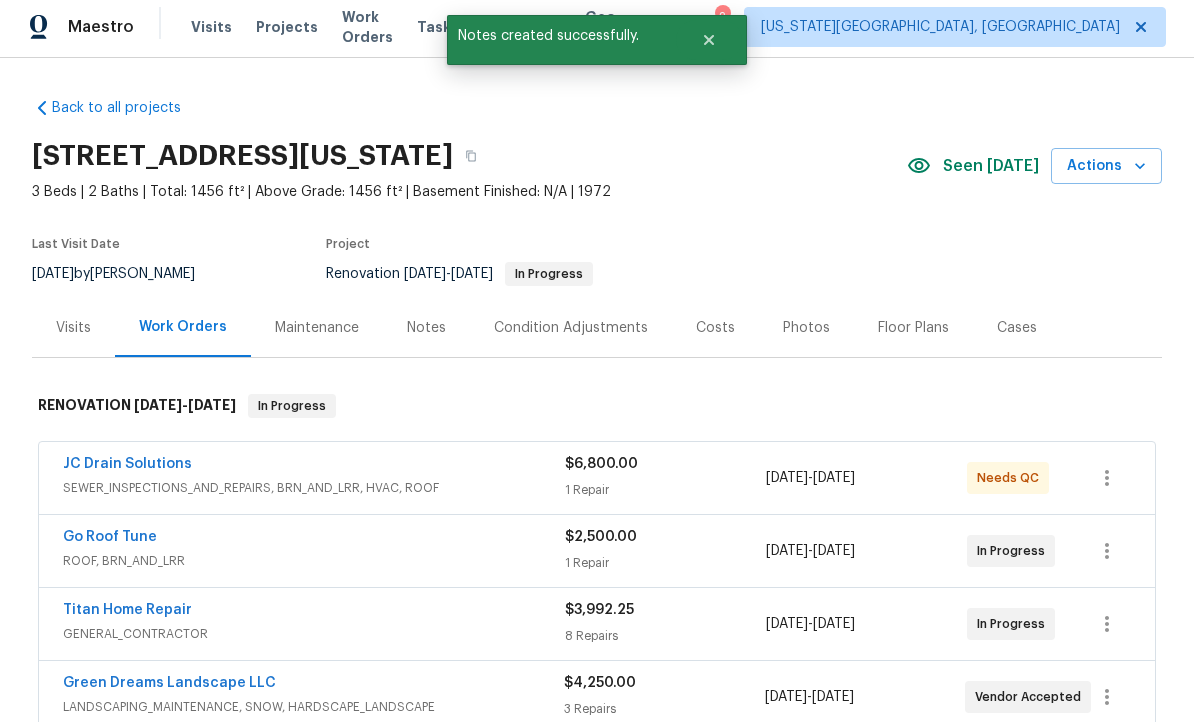 scroll, scrollTop: 0, scrollLeft: 0, axis: both 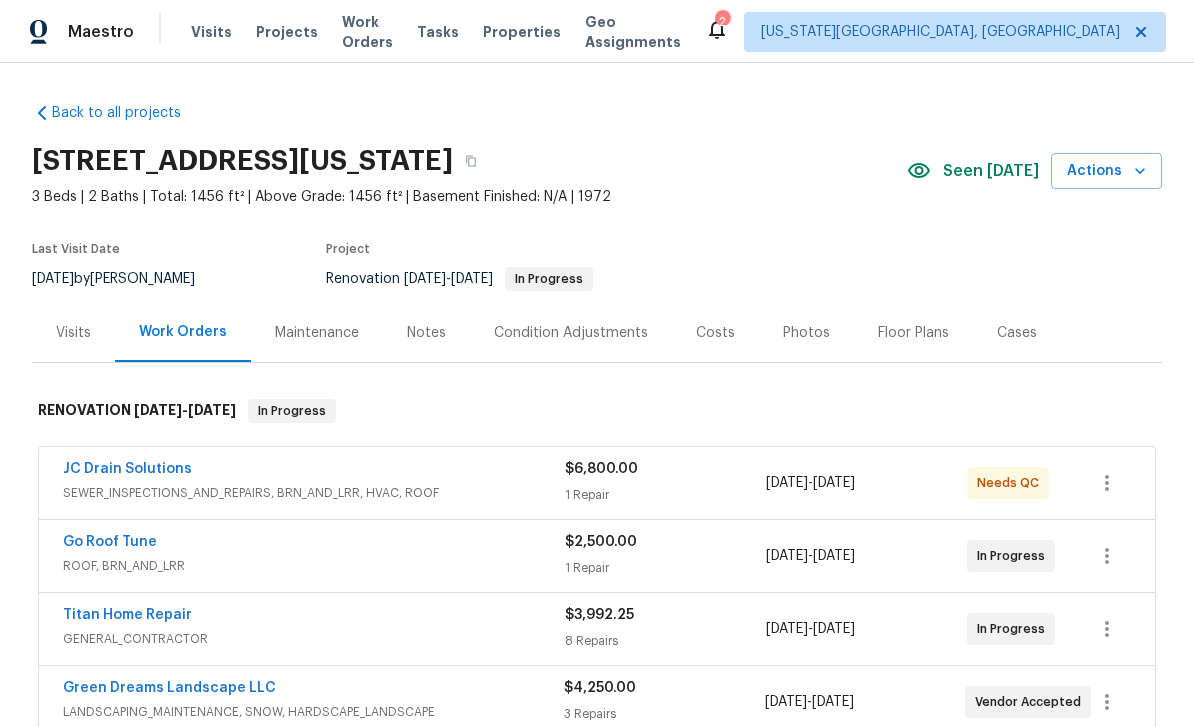 click on "Tasks" at bounding box center [438, 32] 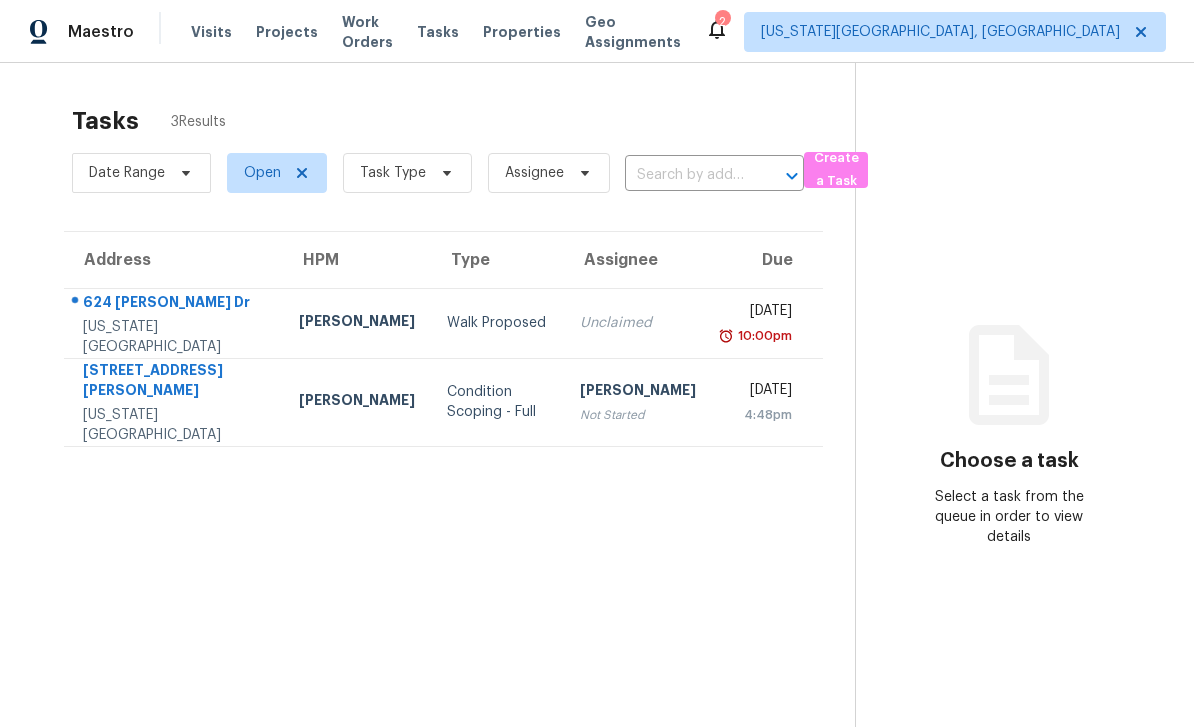 click on "Work Orders" at bounding box center (367, 32) 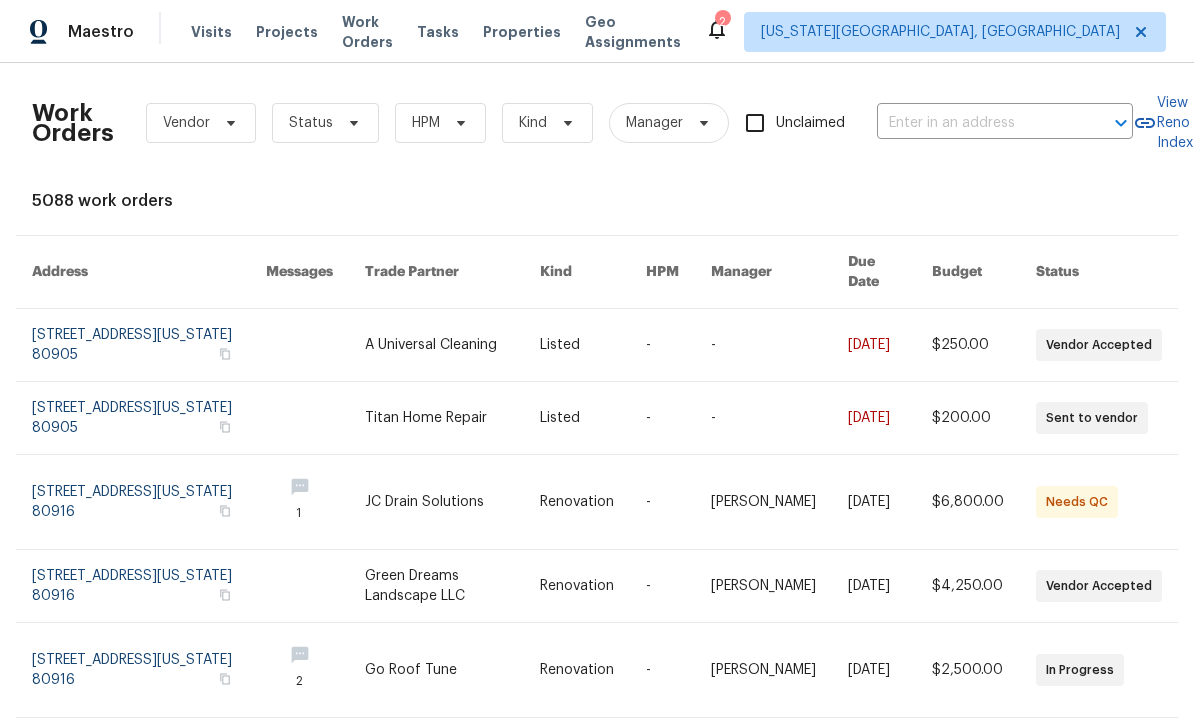 click on "Projects" at bounding box center (287, 32) 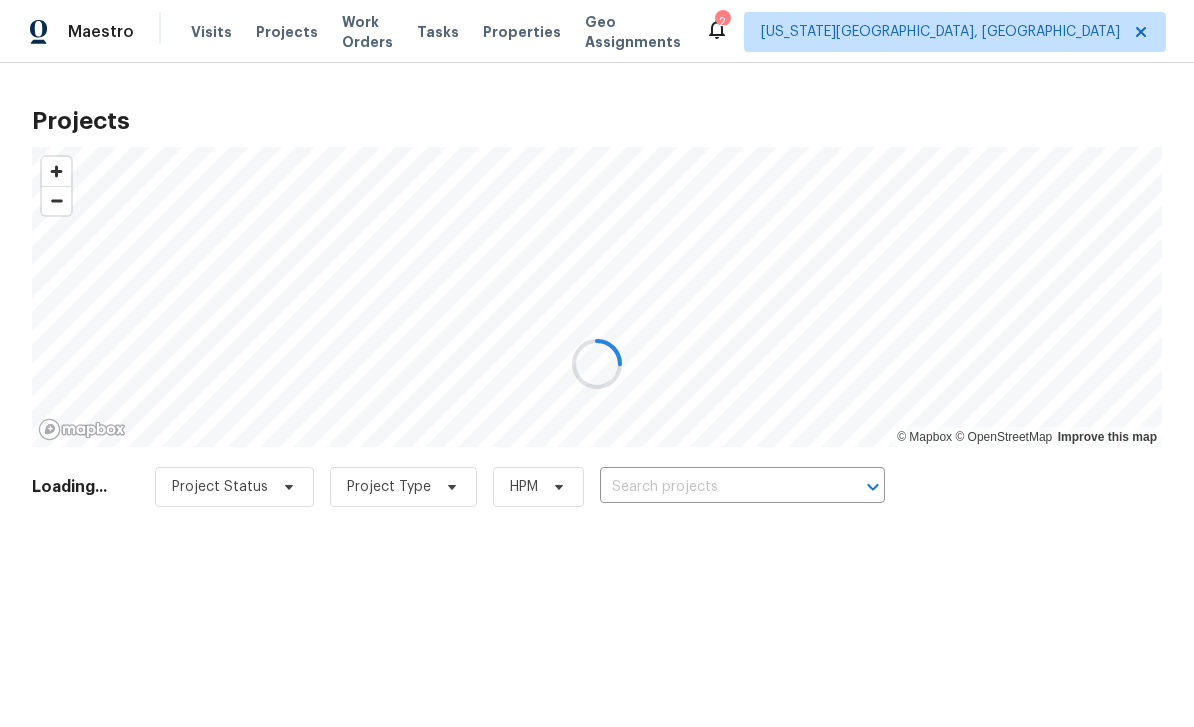 click at bounding box center [597, 363] 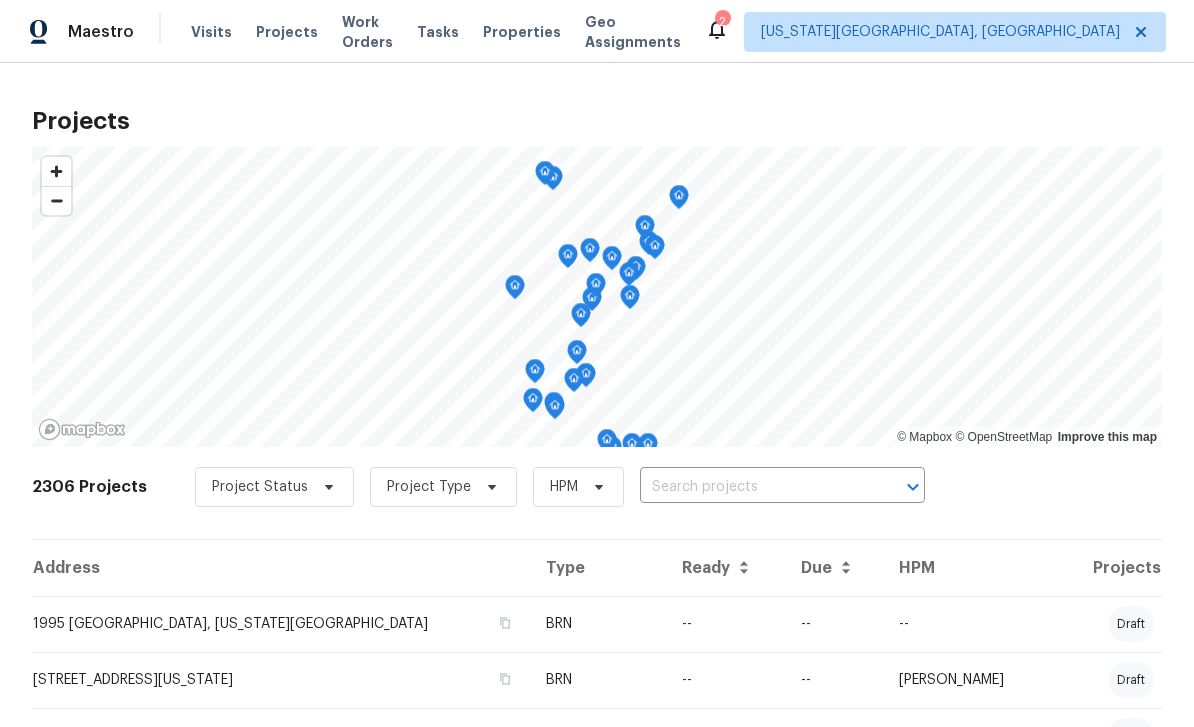 click at bounding box center (754, 487) 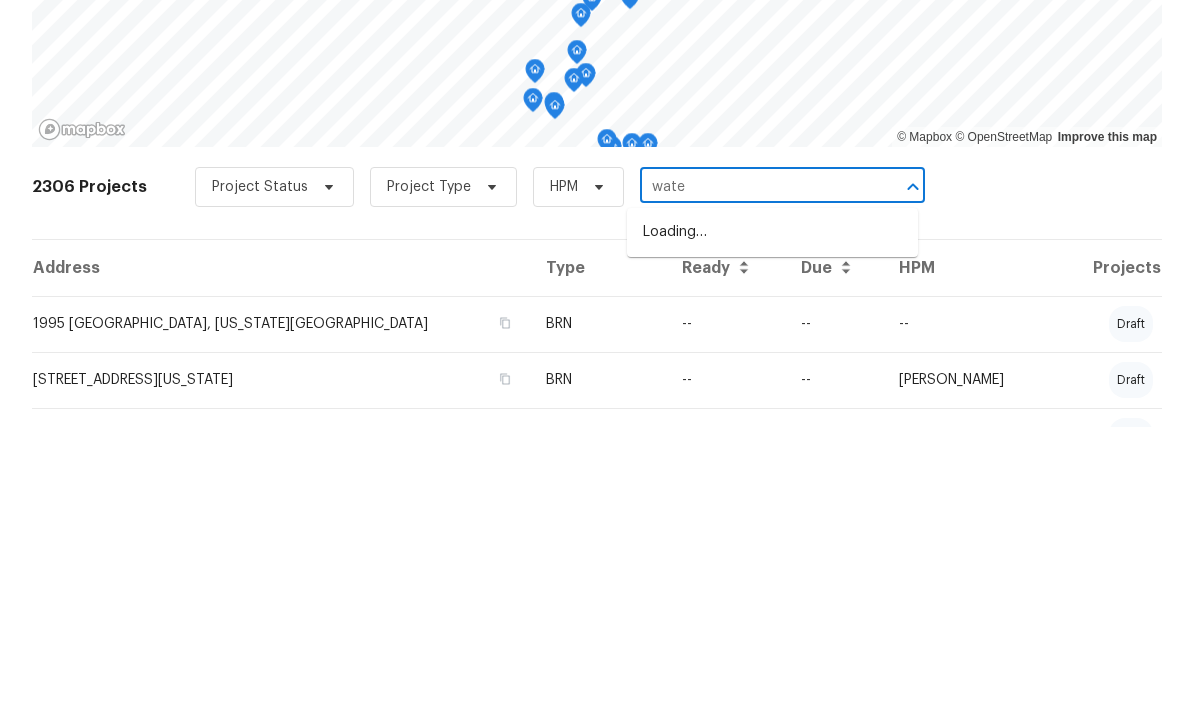 type on "water" 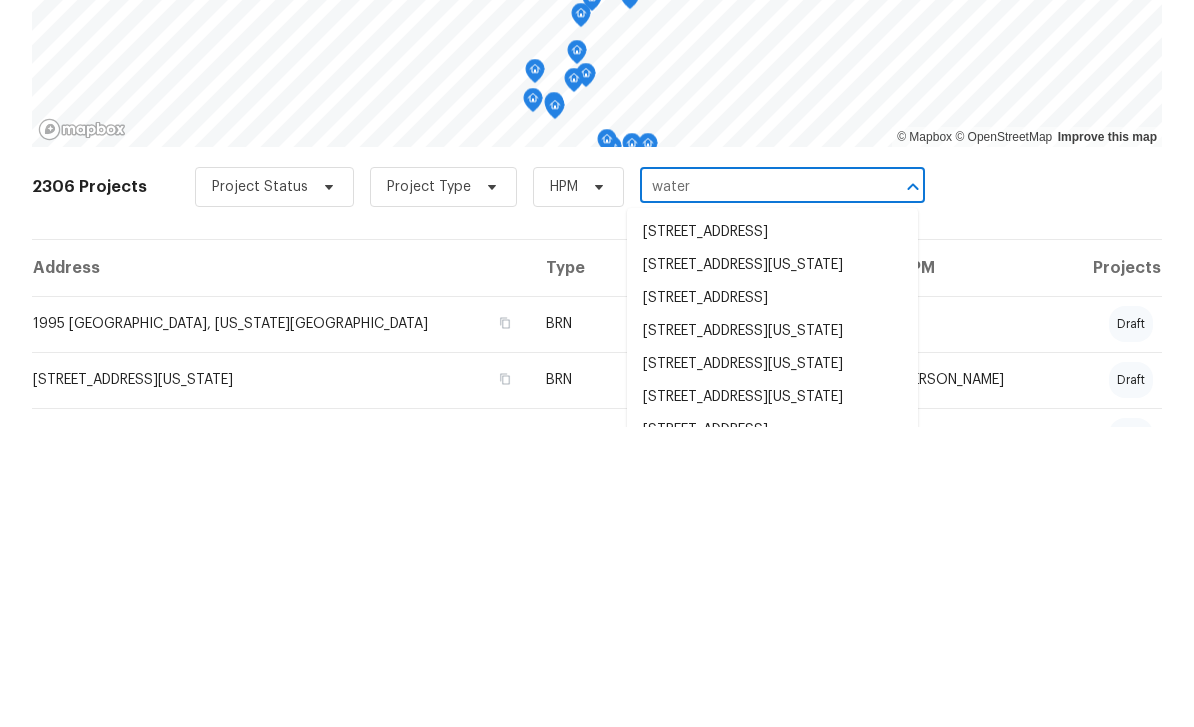 scroll, scrollTop: 64, scrollLeft: 0, axis: vertical 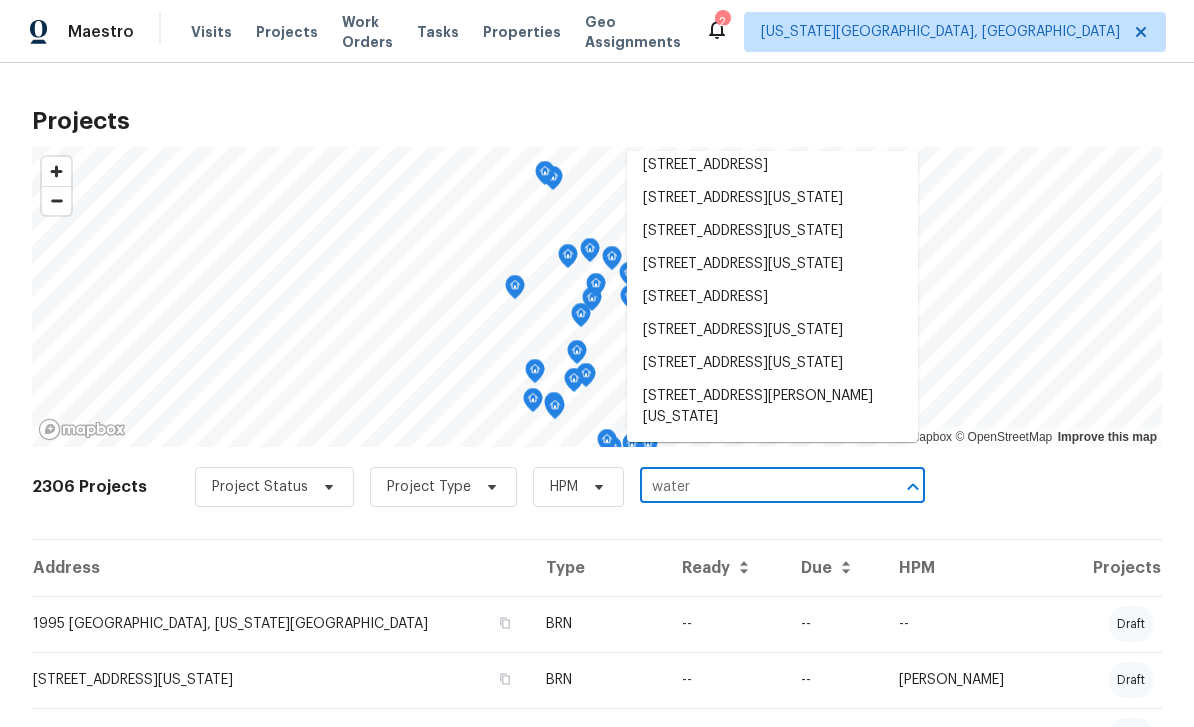 click on "[STREET_ADDRESS][PERSON_NAME][US_STATE]" at bounding box center [772, 407] 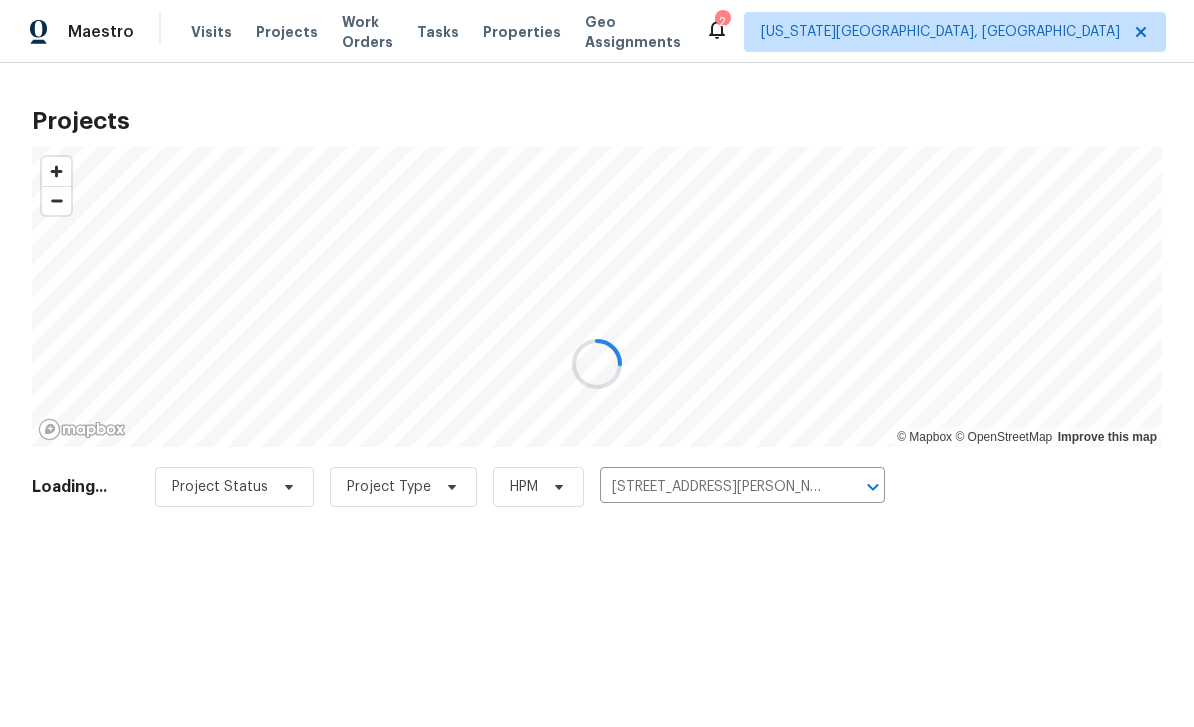 scroll, scrollTop: 0, scrollLeft: 0, axis: both 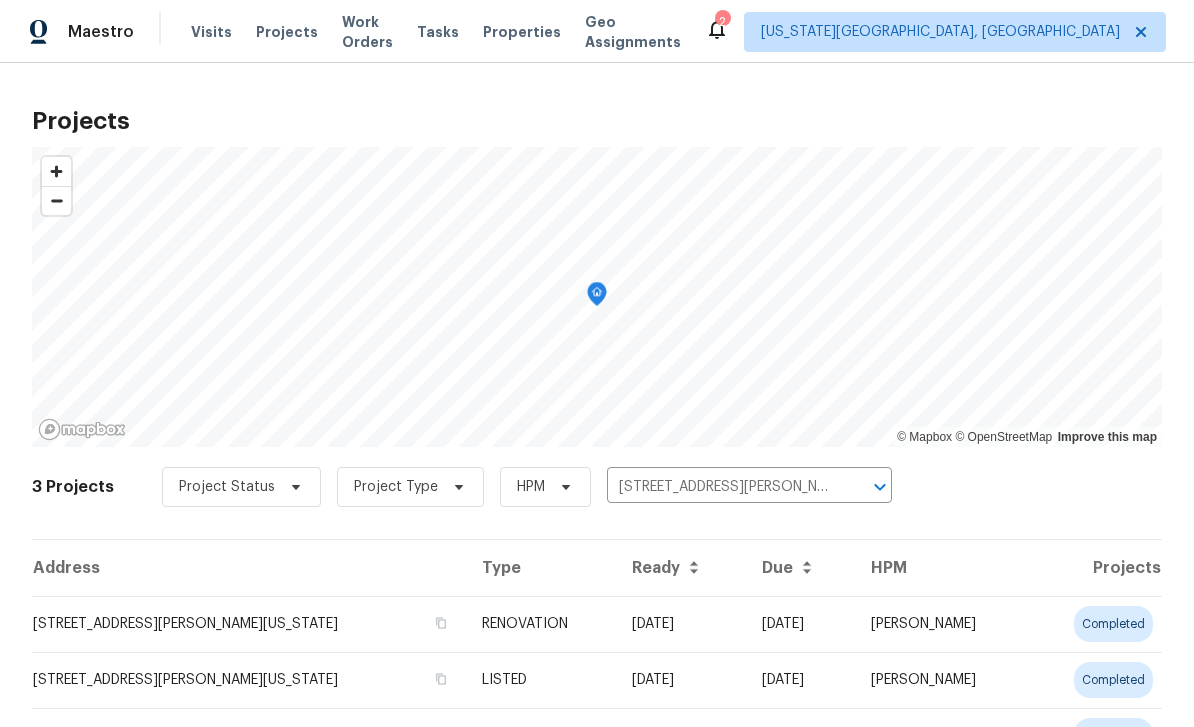 click on "[STREET_ADDRESS][PERSON_NAME][US_STATE]" at bounding box center [249, 624] 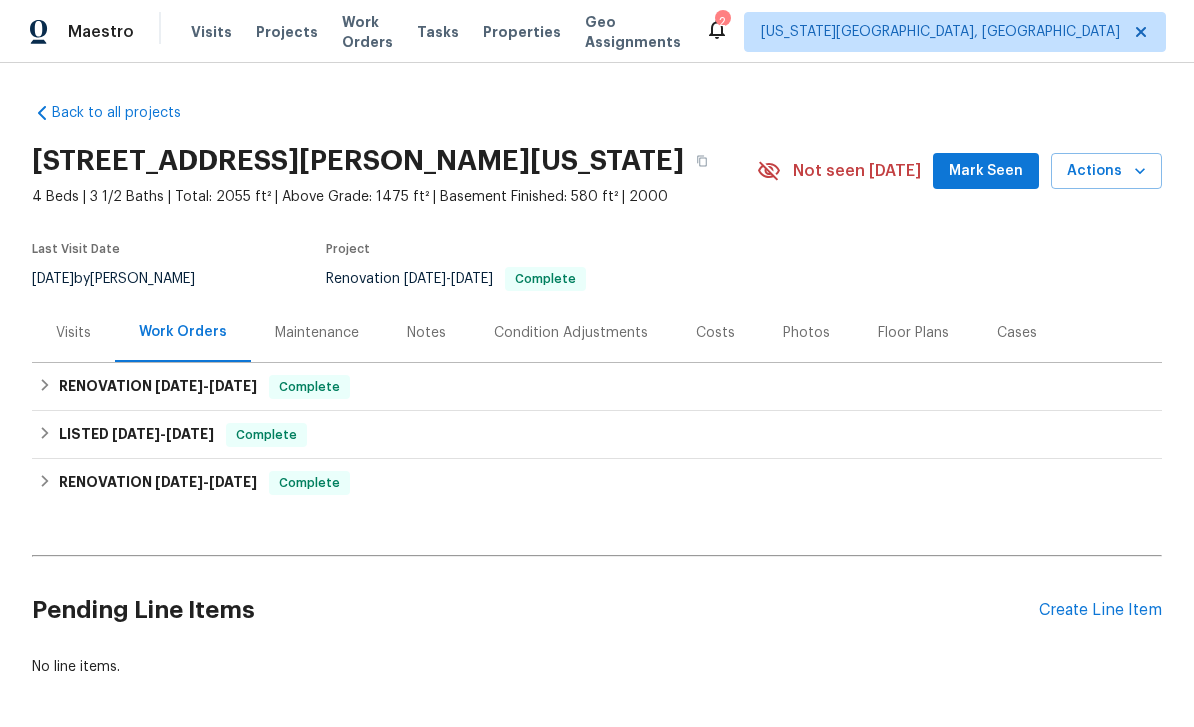 click on "Create Line Item" at bounding box center [1100, 610] 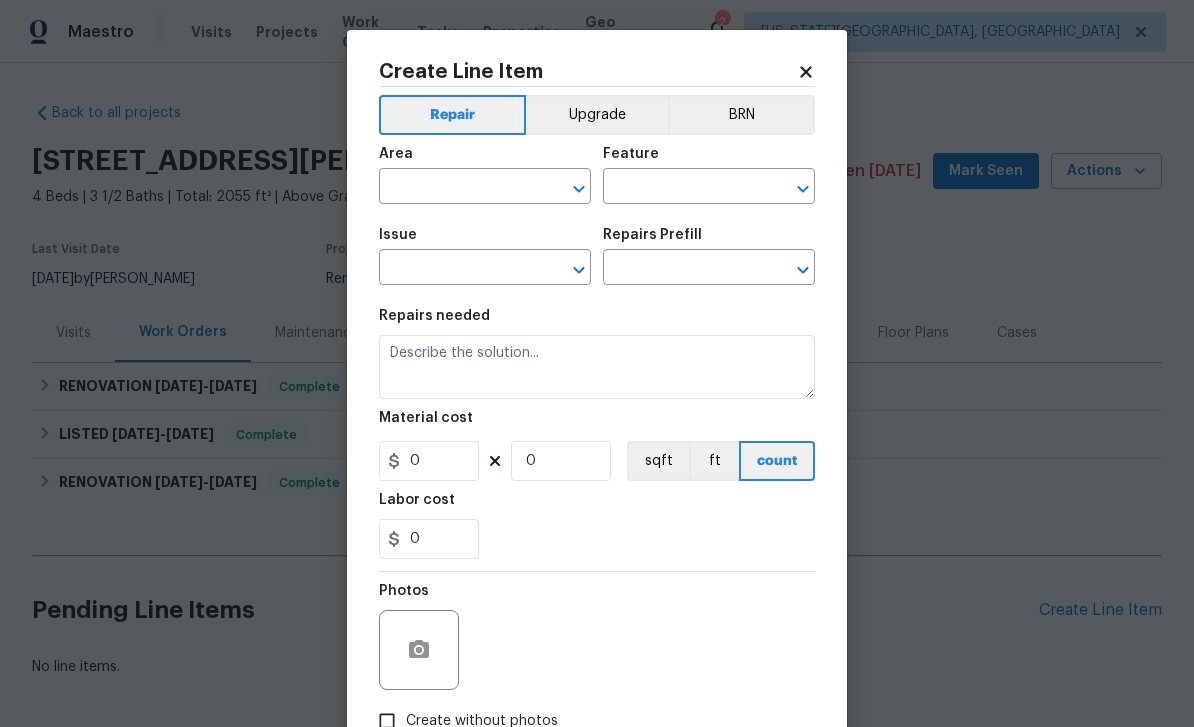 click at bounding box center [457, 188] 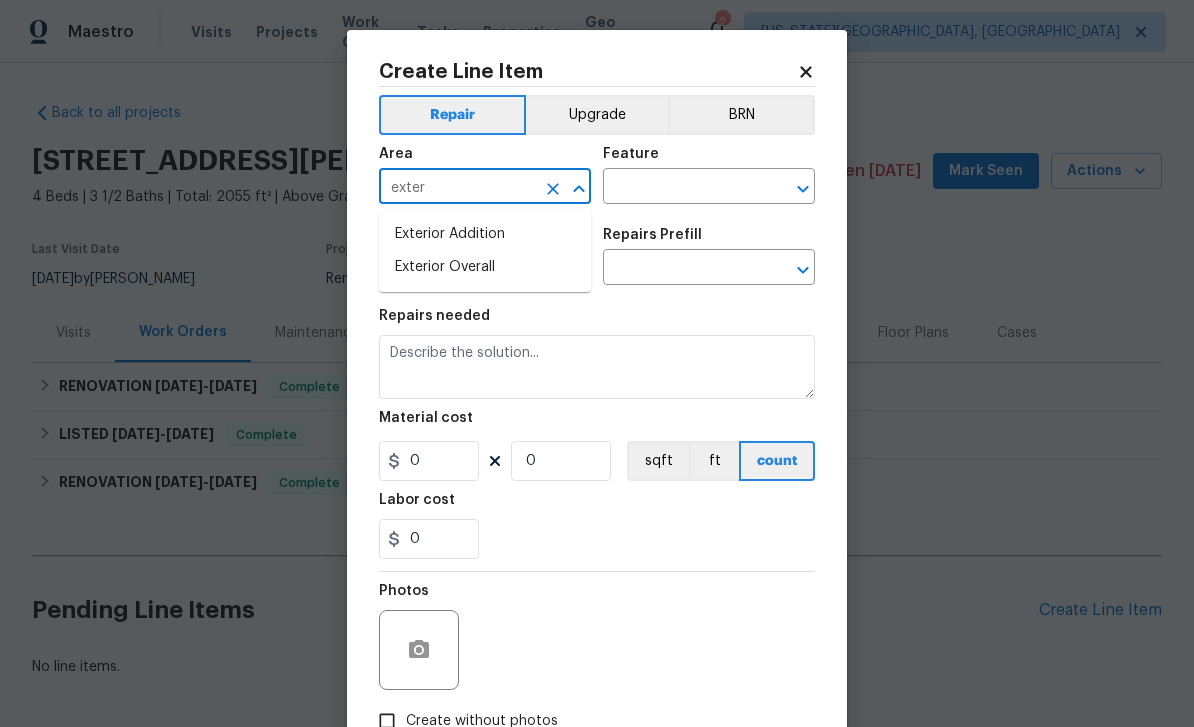 click on "Exterior Overall" at bounding box center (485, 267) 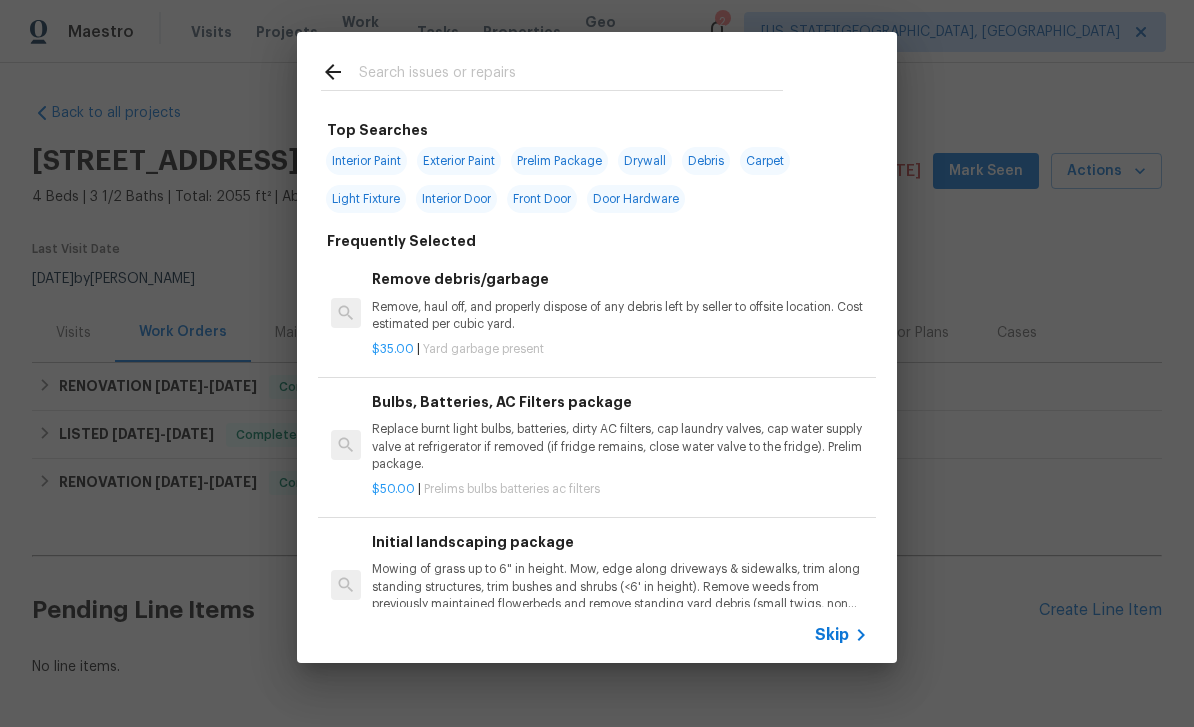 click 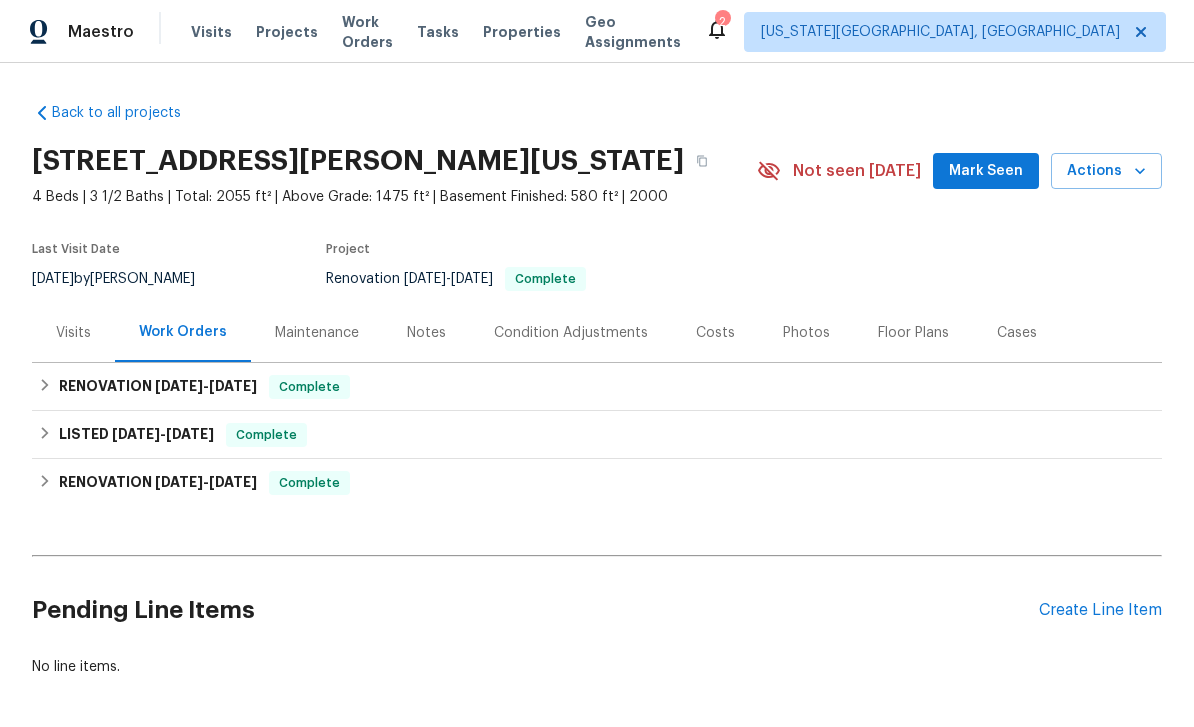 click on "Create Line Item" at bounding box center [1100, 610] 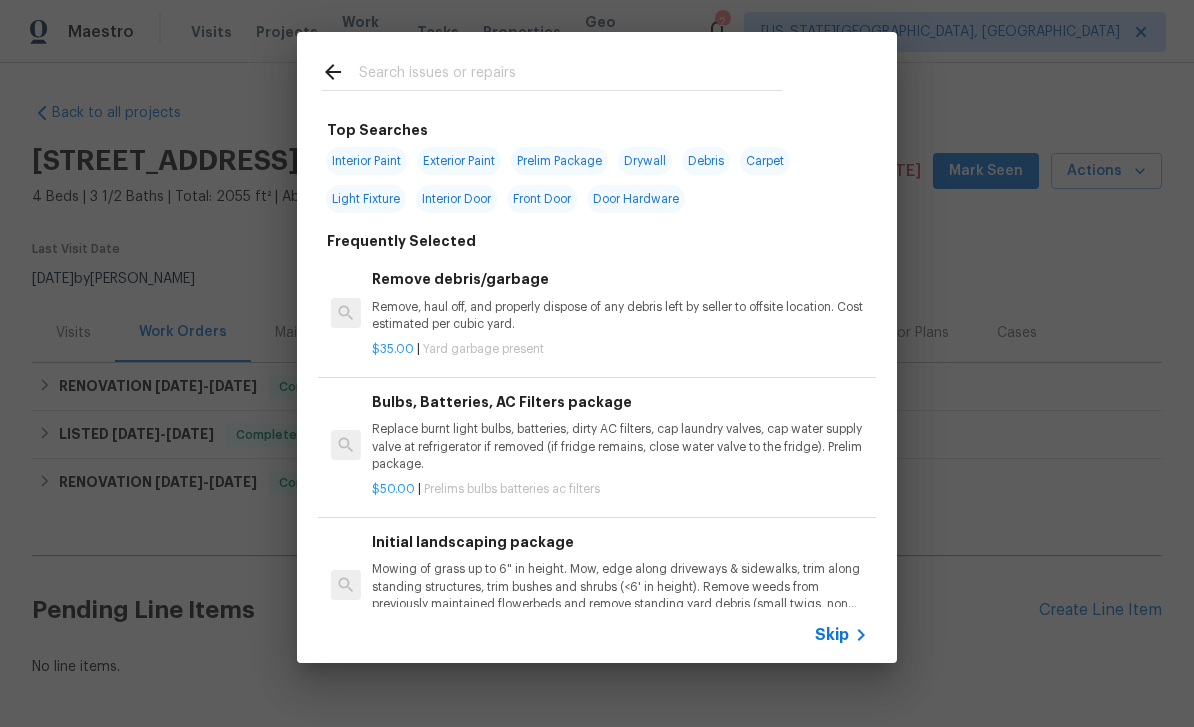 click at bounding box center (571, 75) 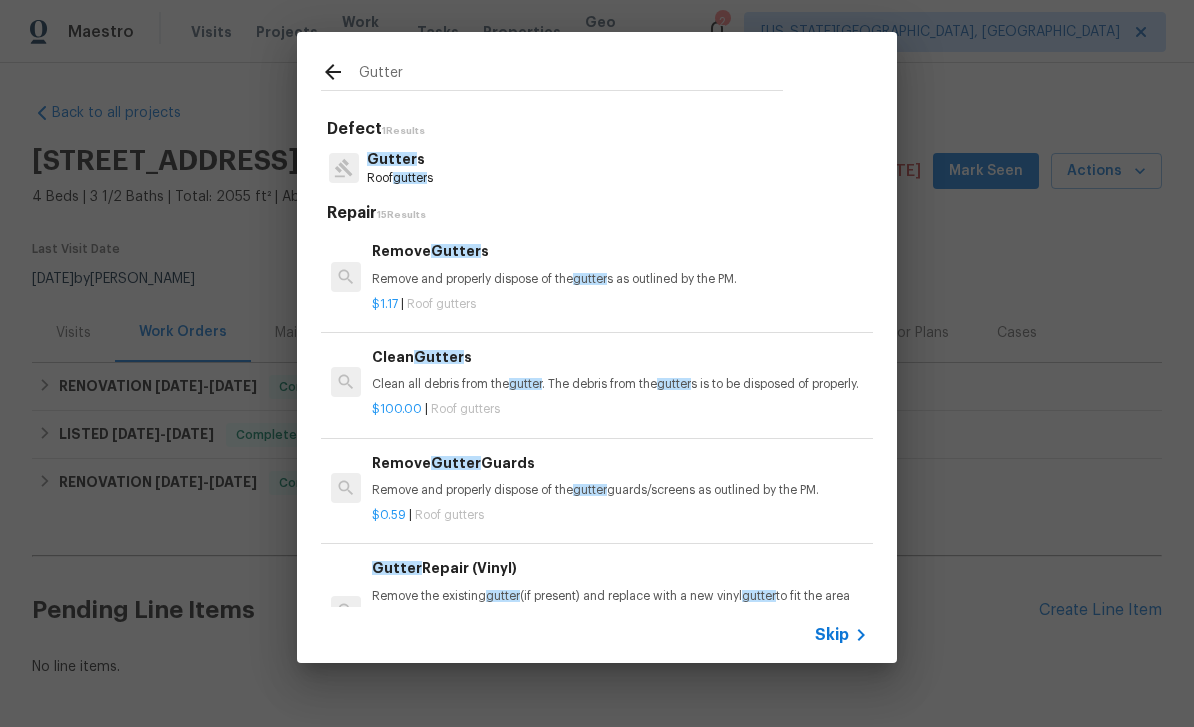 type on "Gutter" 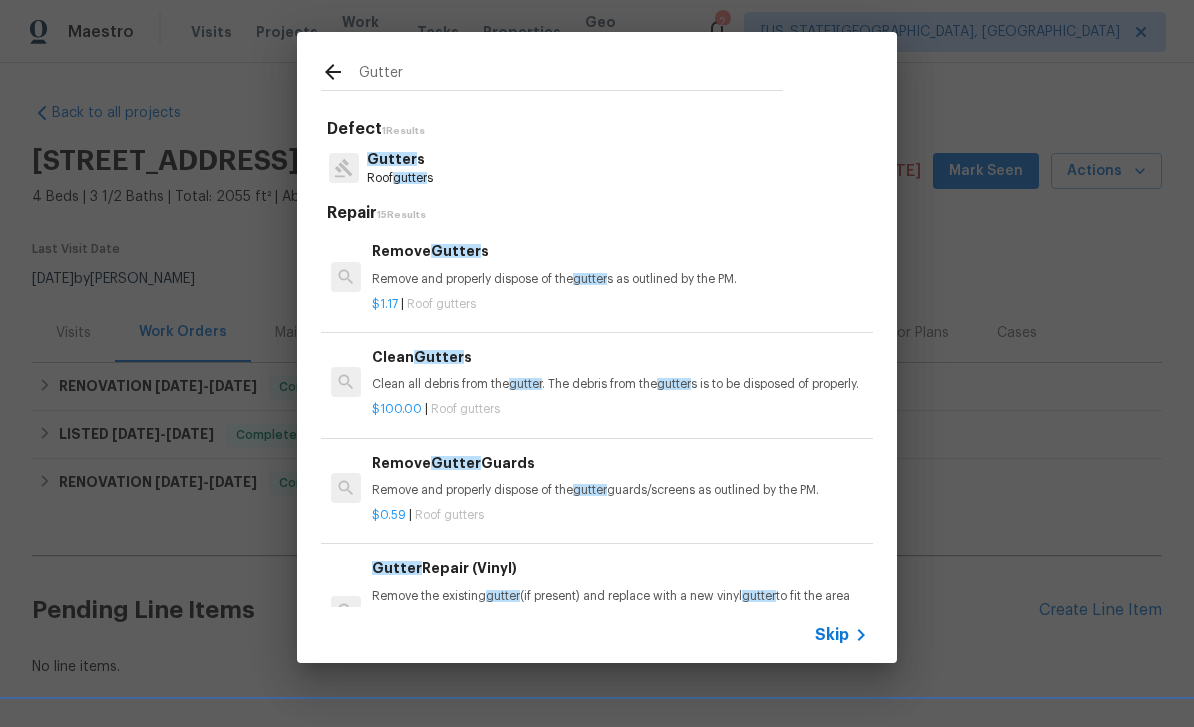 click on "Gutter s Roof  gutter s" at bounding box center [597, 168] 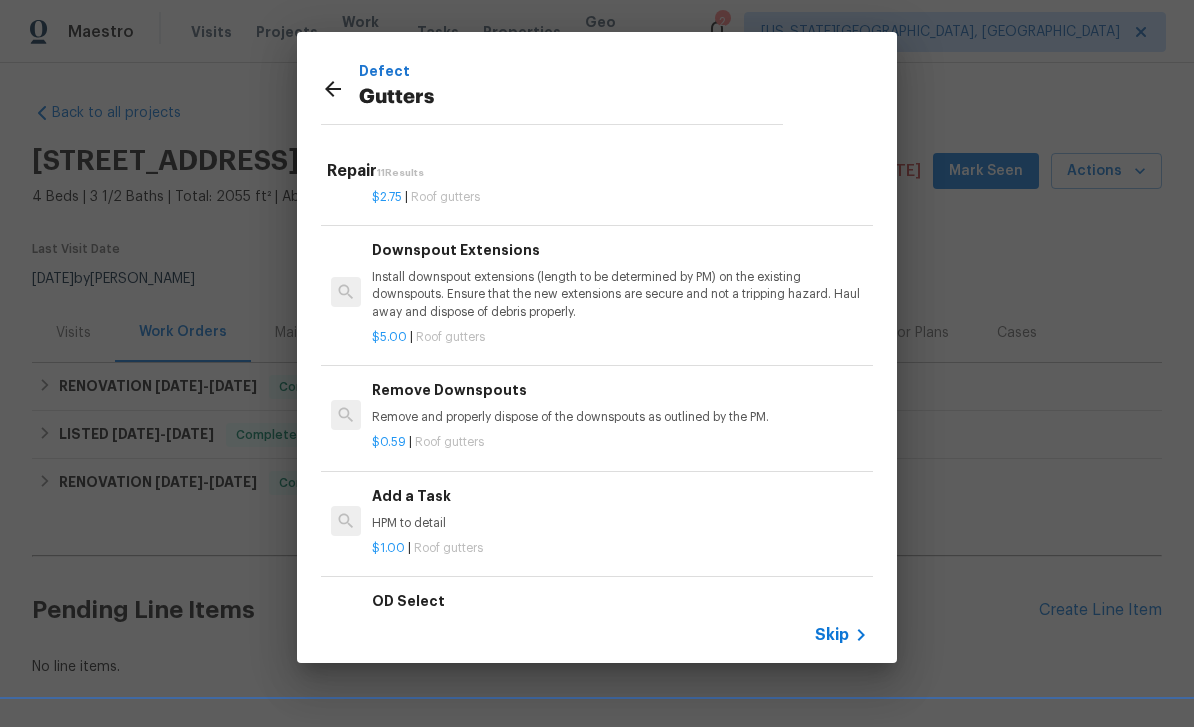 scroll, scrollTop: 845, scrollLeft: 0, axis: vertical 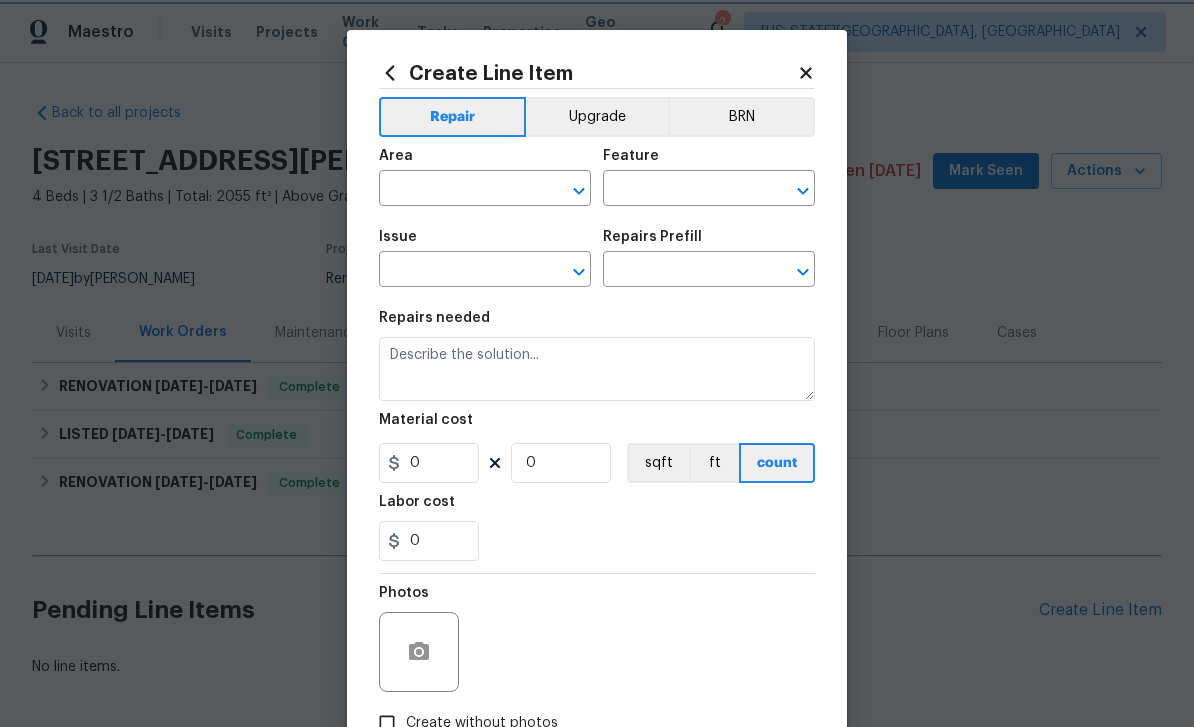 type on "Exterior Overall" 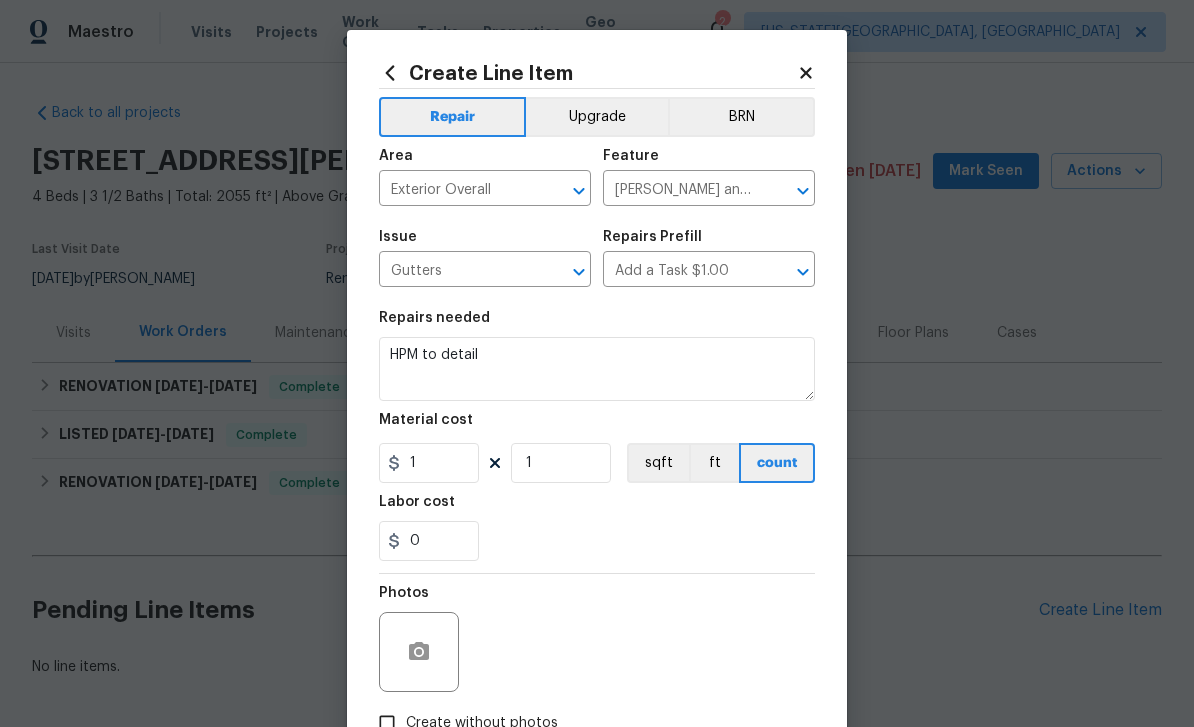 click on "Labor cost" at bounding box center [597, 508] 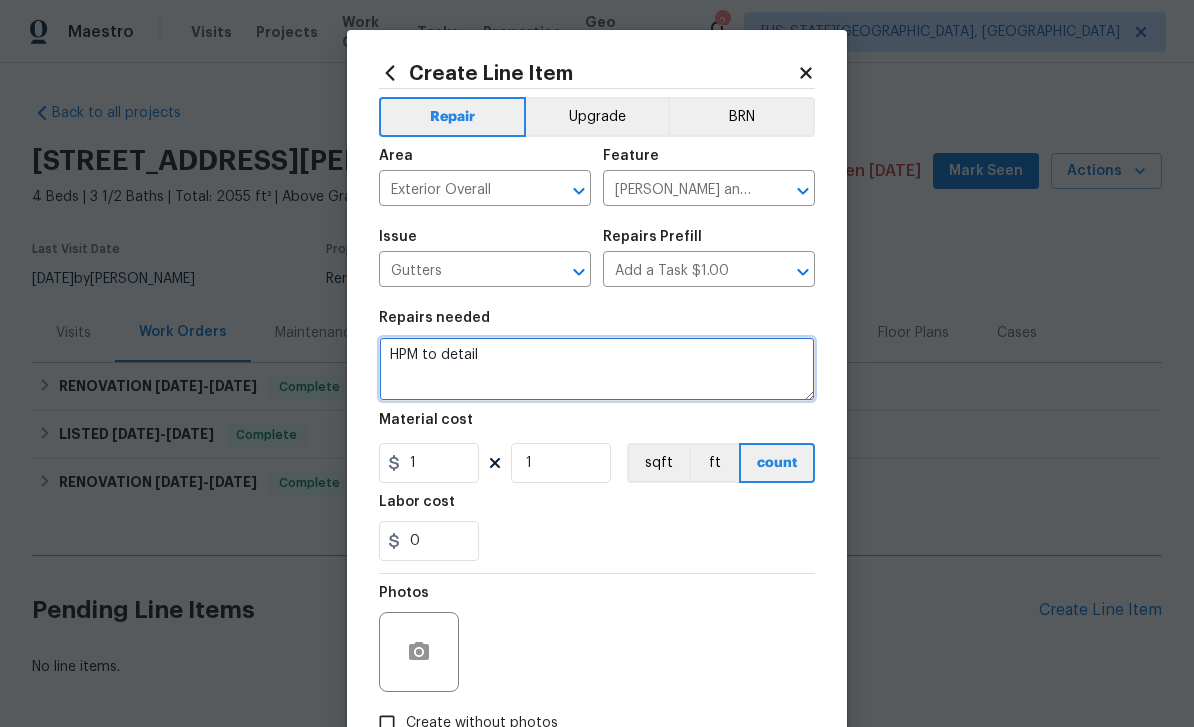 click on "HPM to detail" at bounding box center [597, 369] 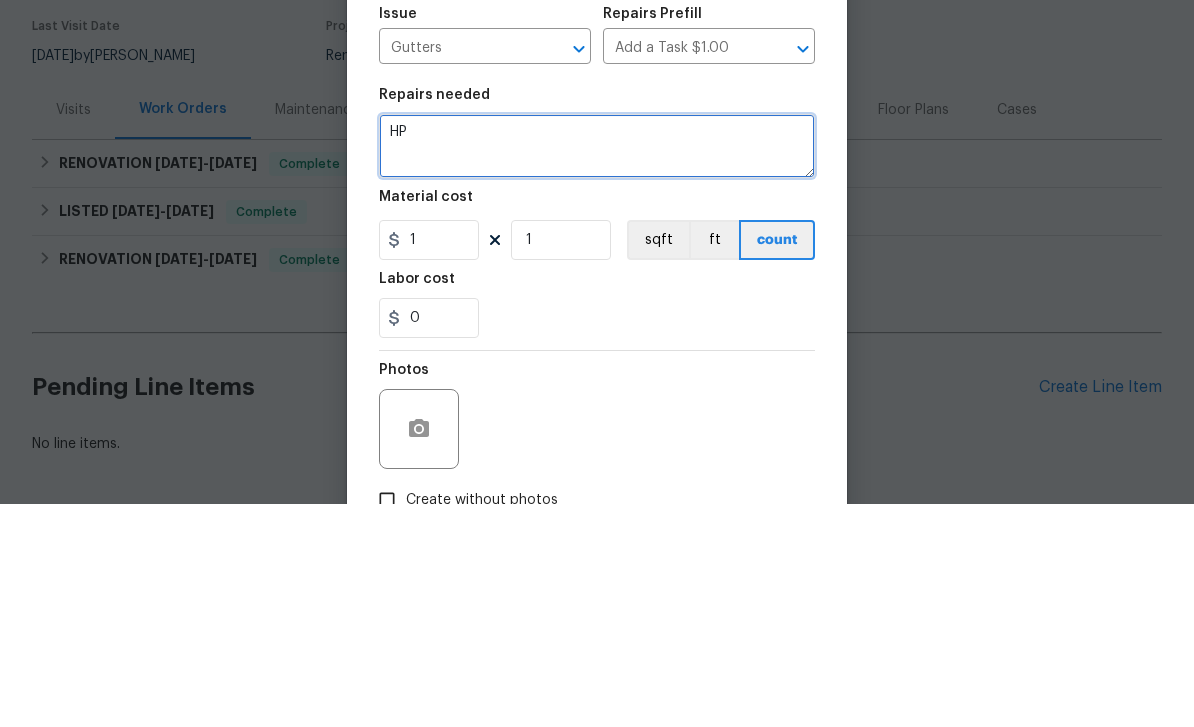 type on "H" 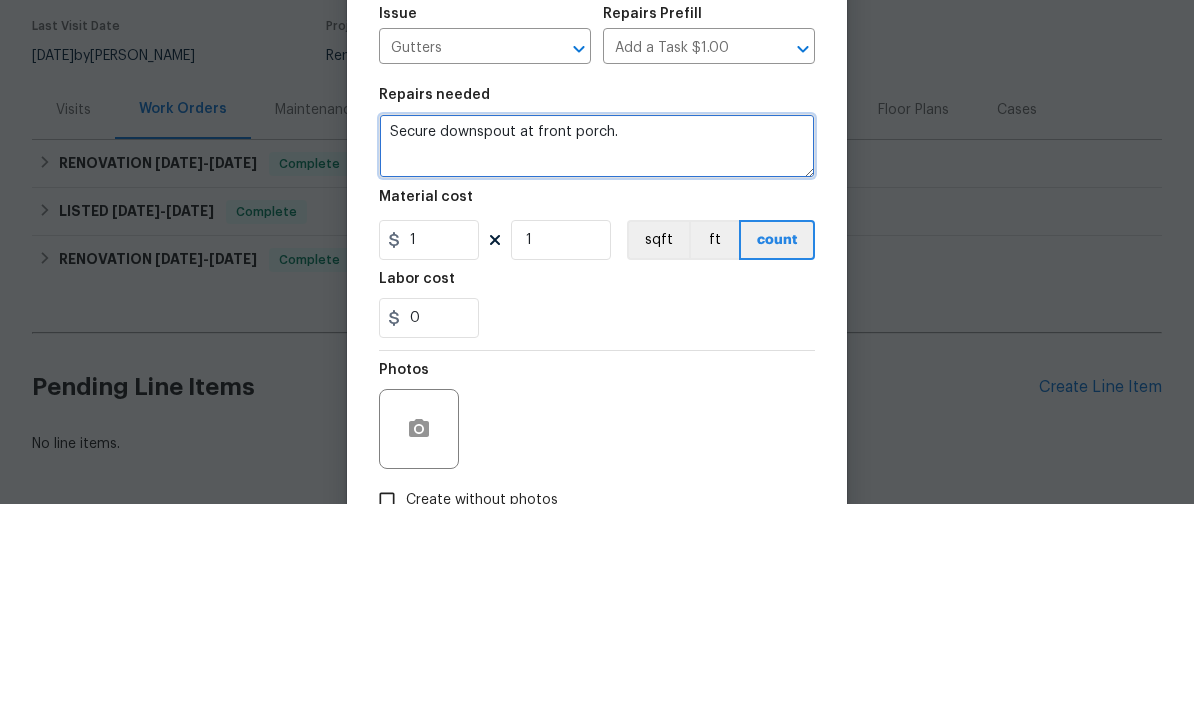type on "Secure downspout at front porch." 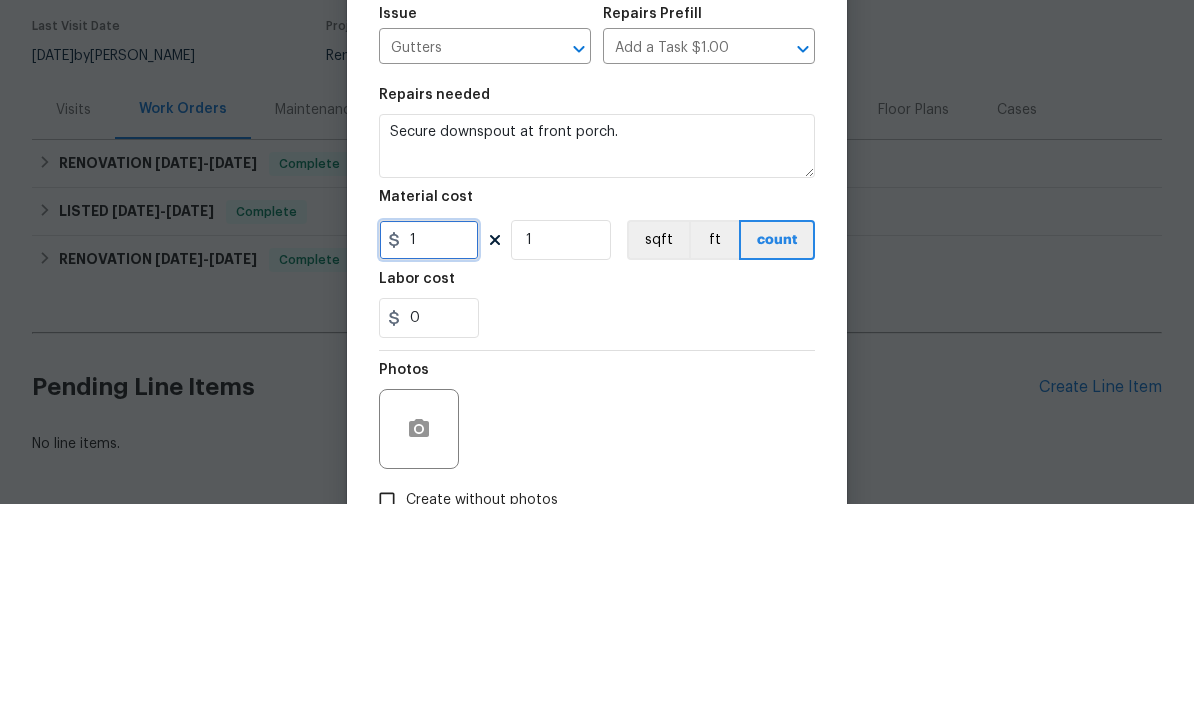 click on "1" at bounding box center [429, 463] 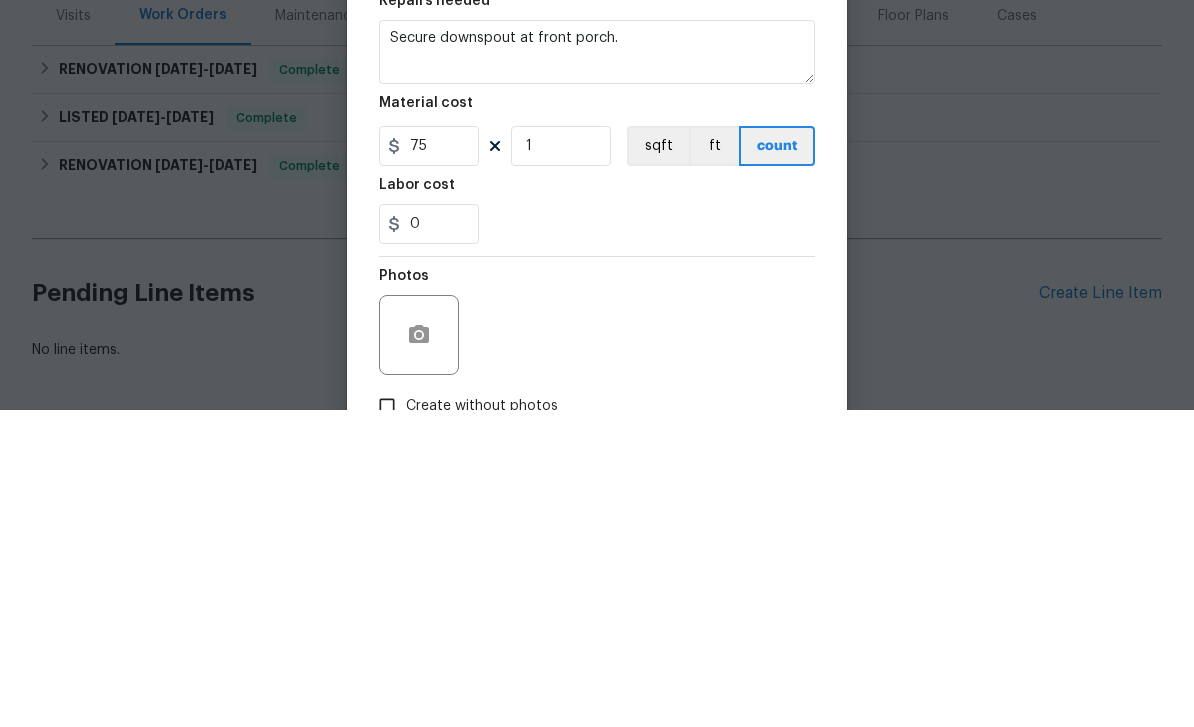 scroll, scrollTop: 64, scrollLeft: 0, axis: vertical 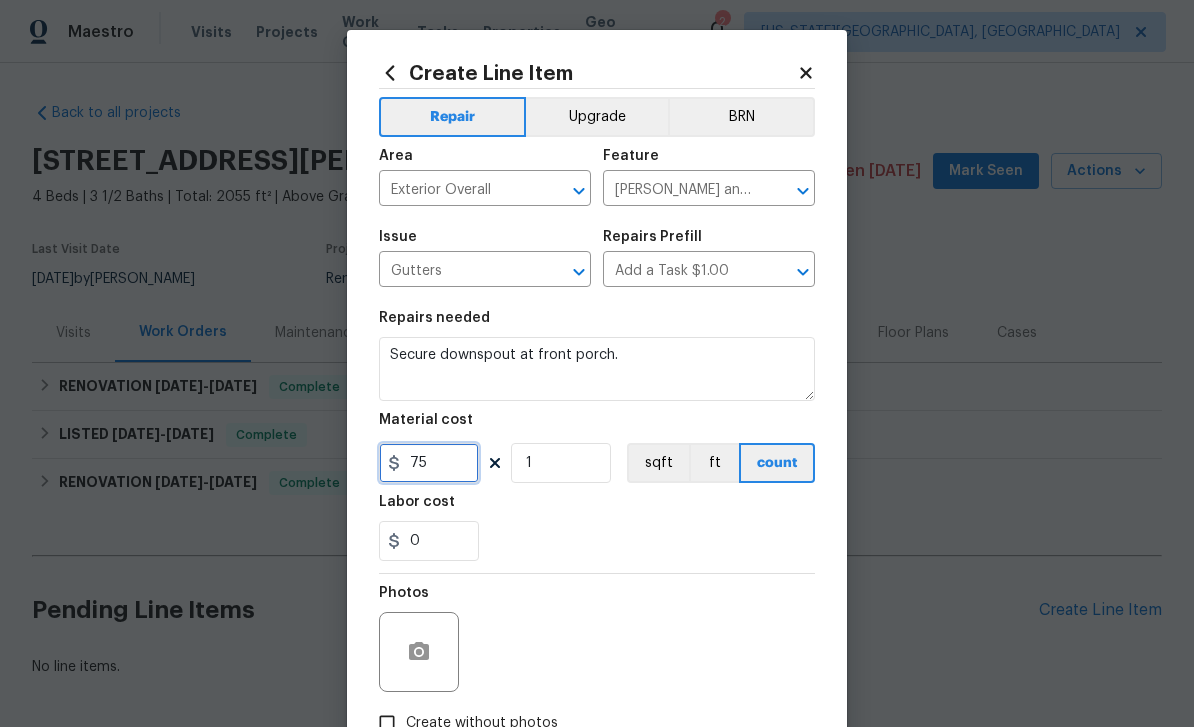 type on "75" 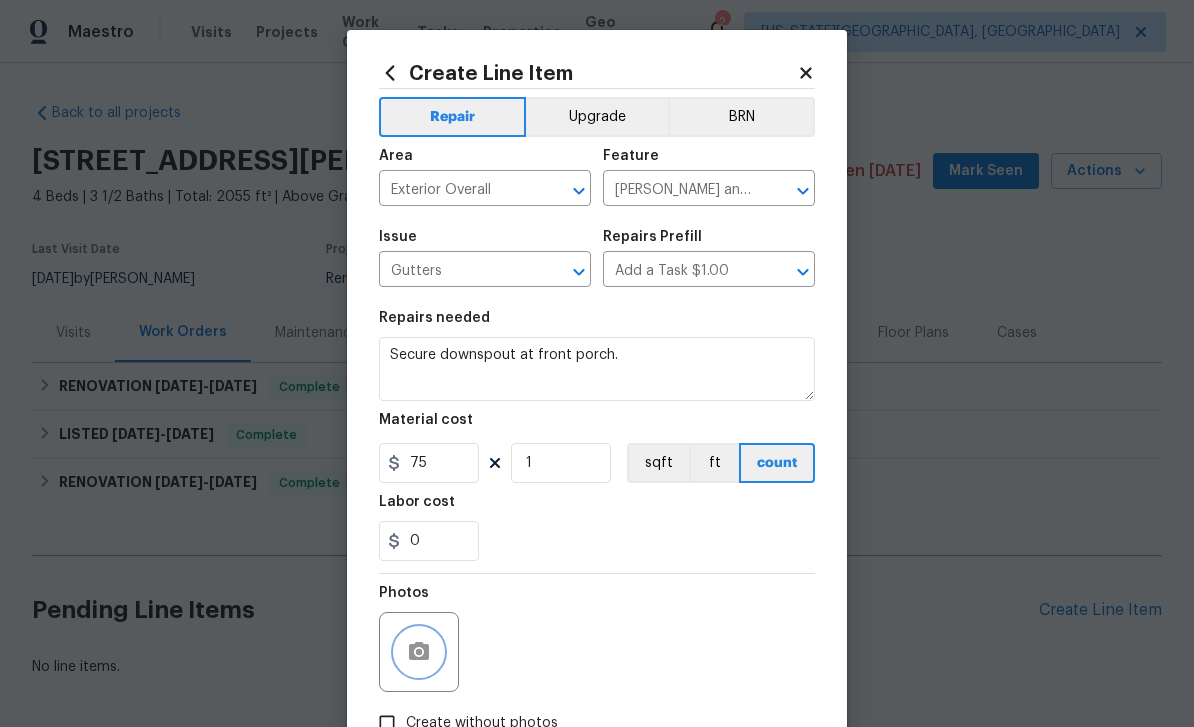 click at bounding box center (419, 652) 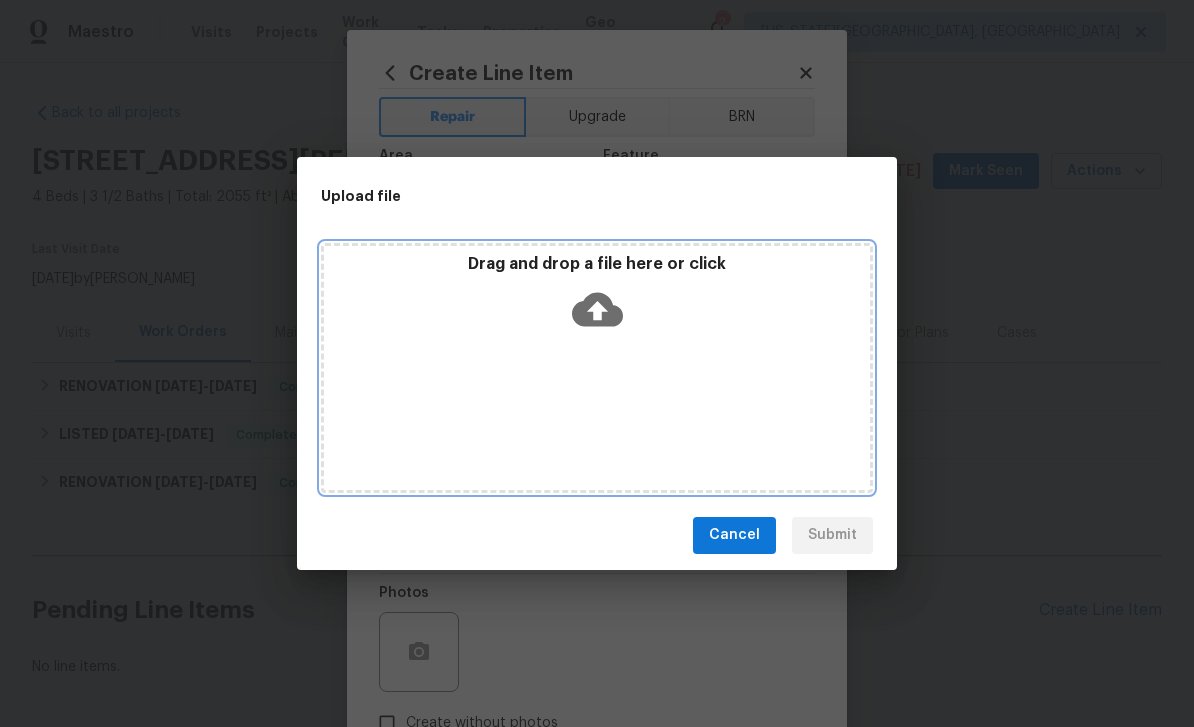 click 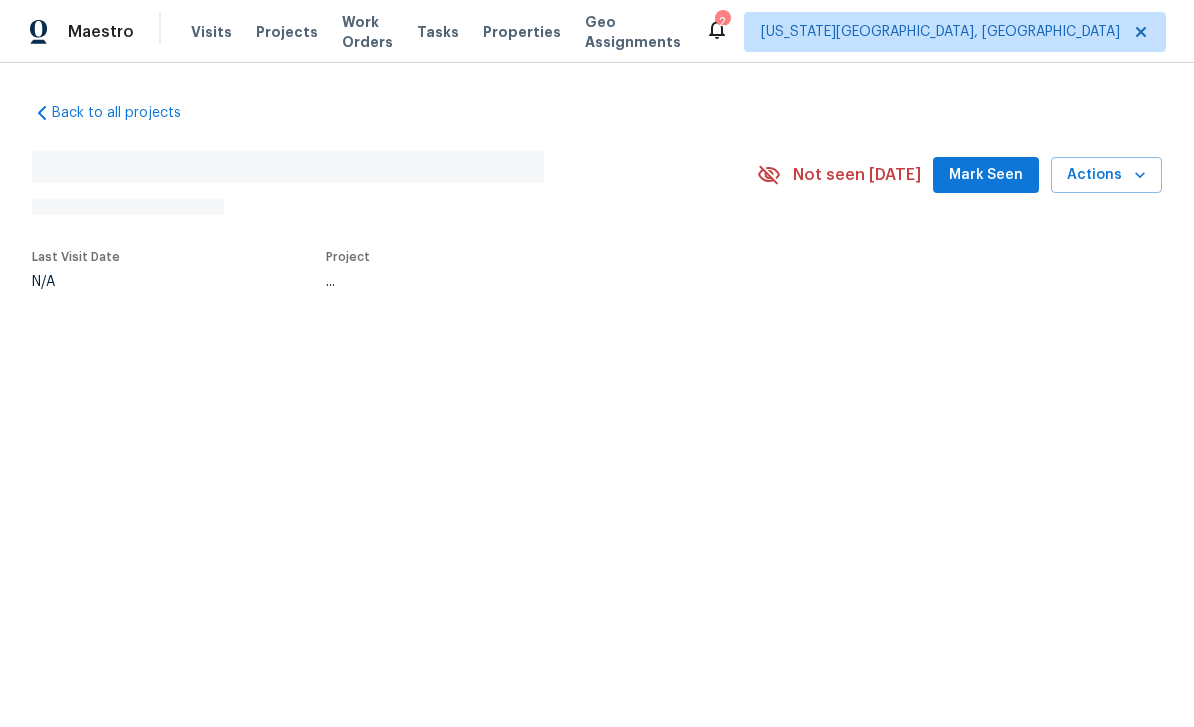 scroll, scrollTop: 0, scrollLeft: 0, axis: both 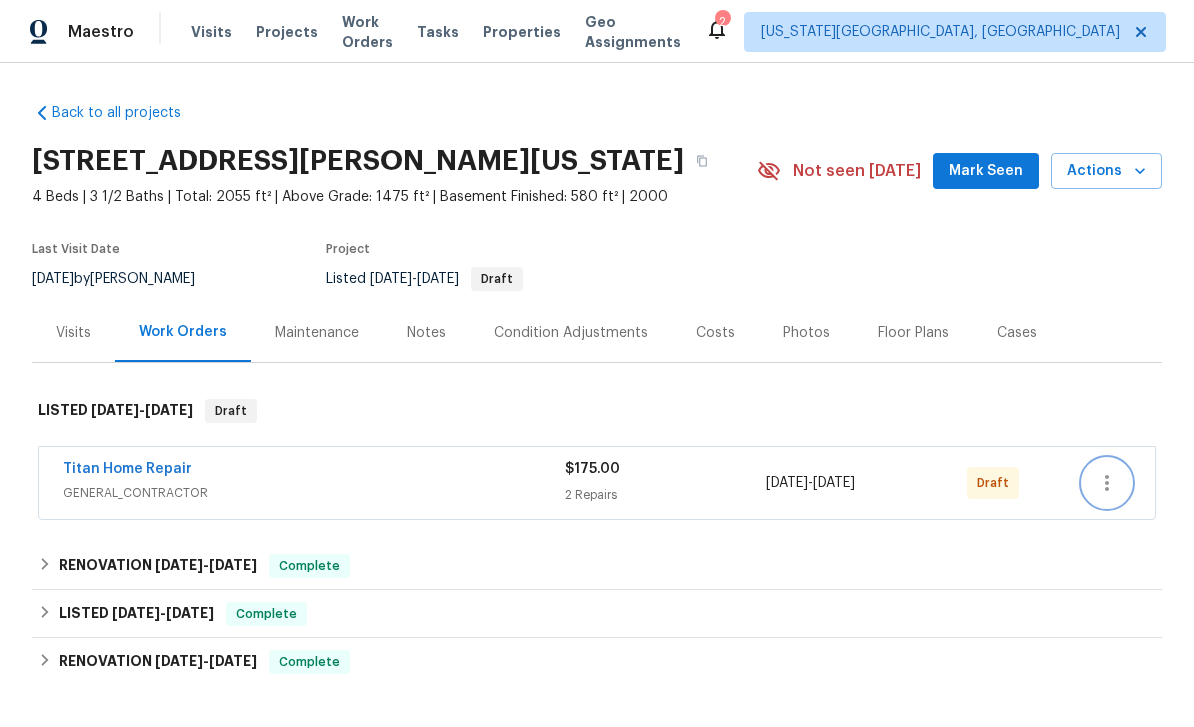 click at bounding box center (1107, 483) 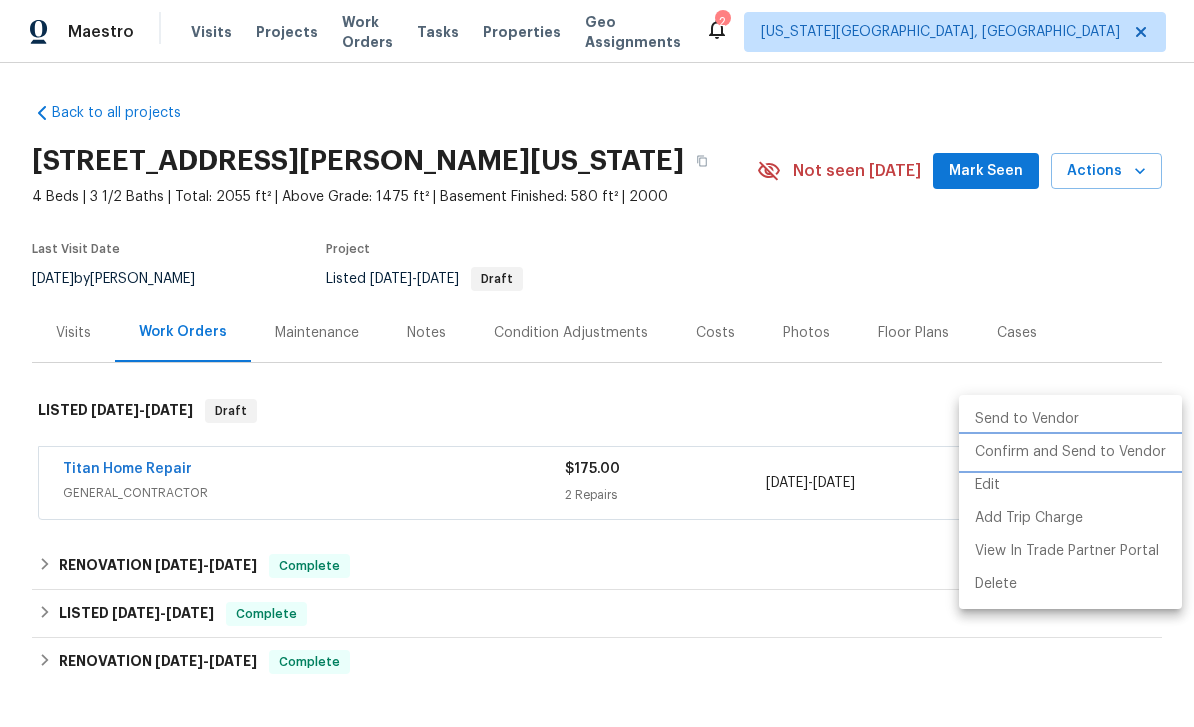 click on "Confirm and Send to Vendor" at bounding box center [1070, 452] 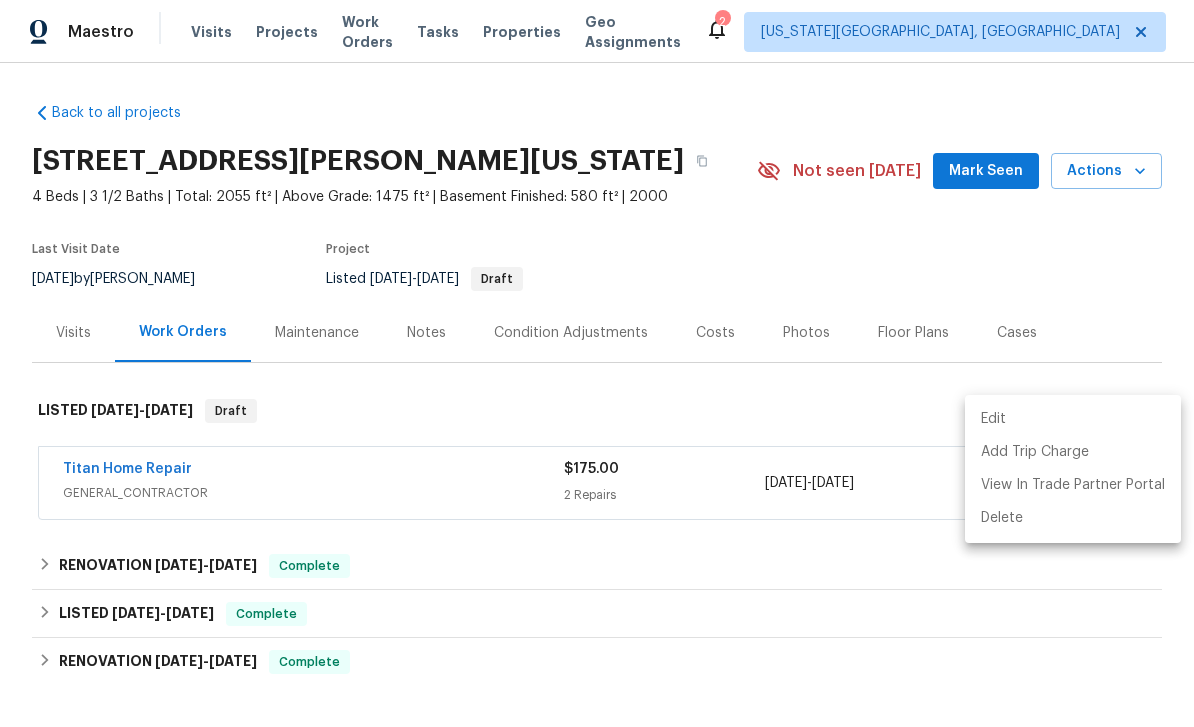 click at bounding box center (597, 363) 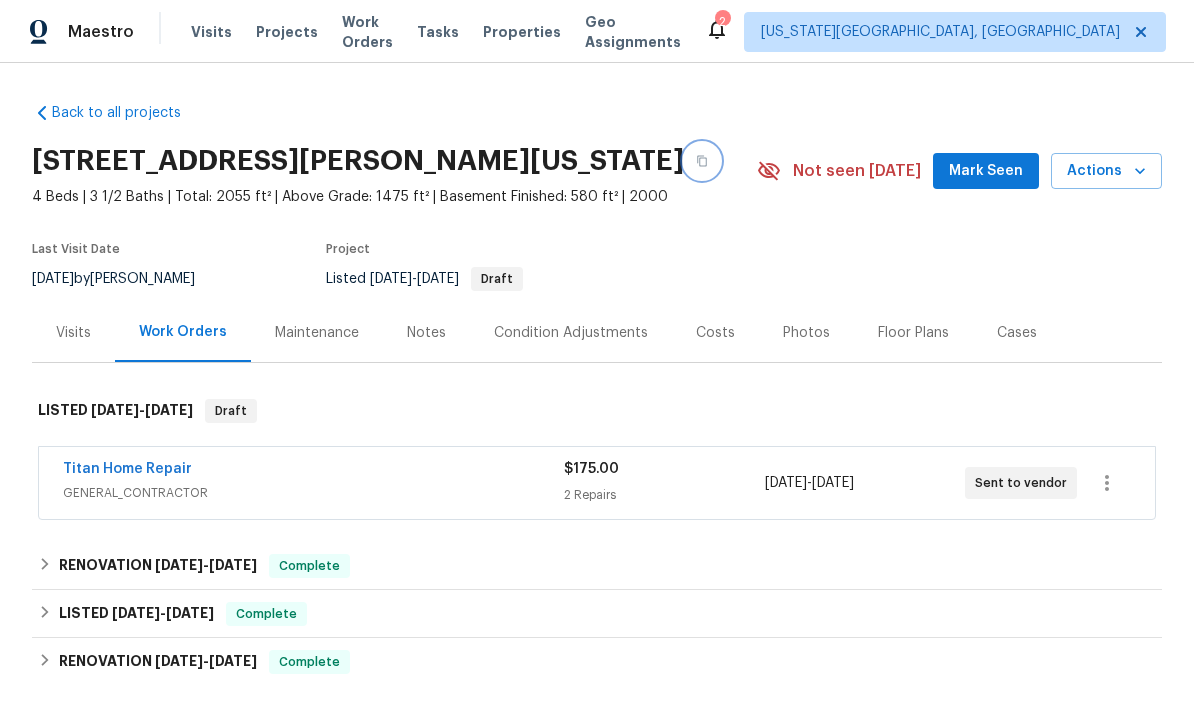click at bounding box center [702, 161] 